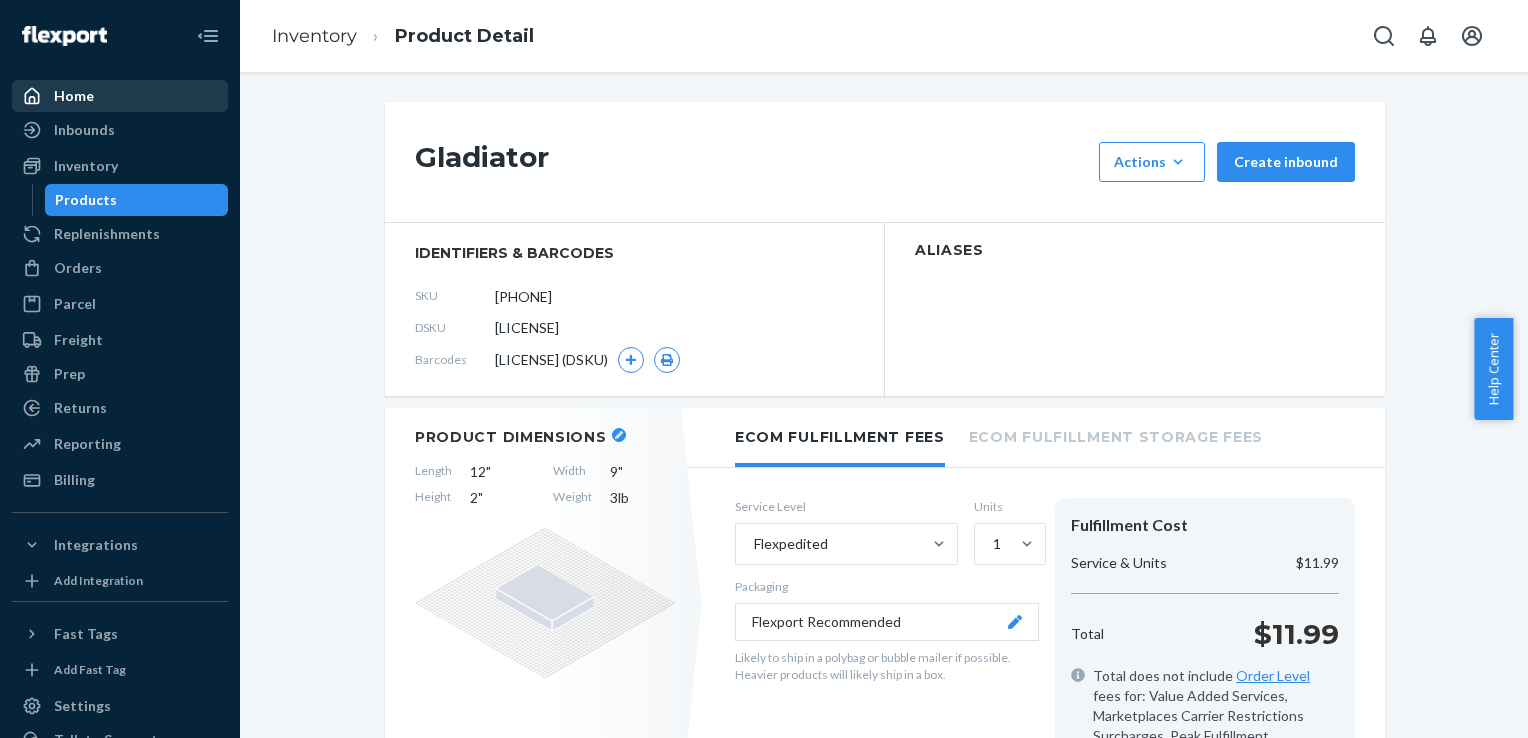 scroll, scrollTop: 0, scrollLeft: 0, axis: both 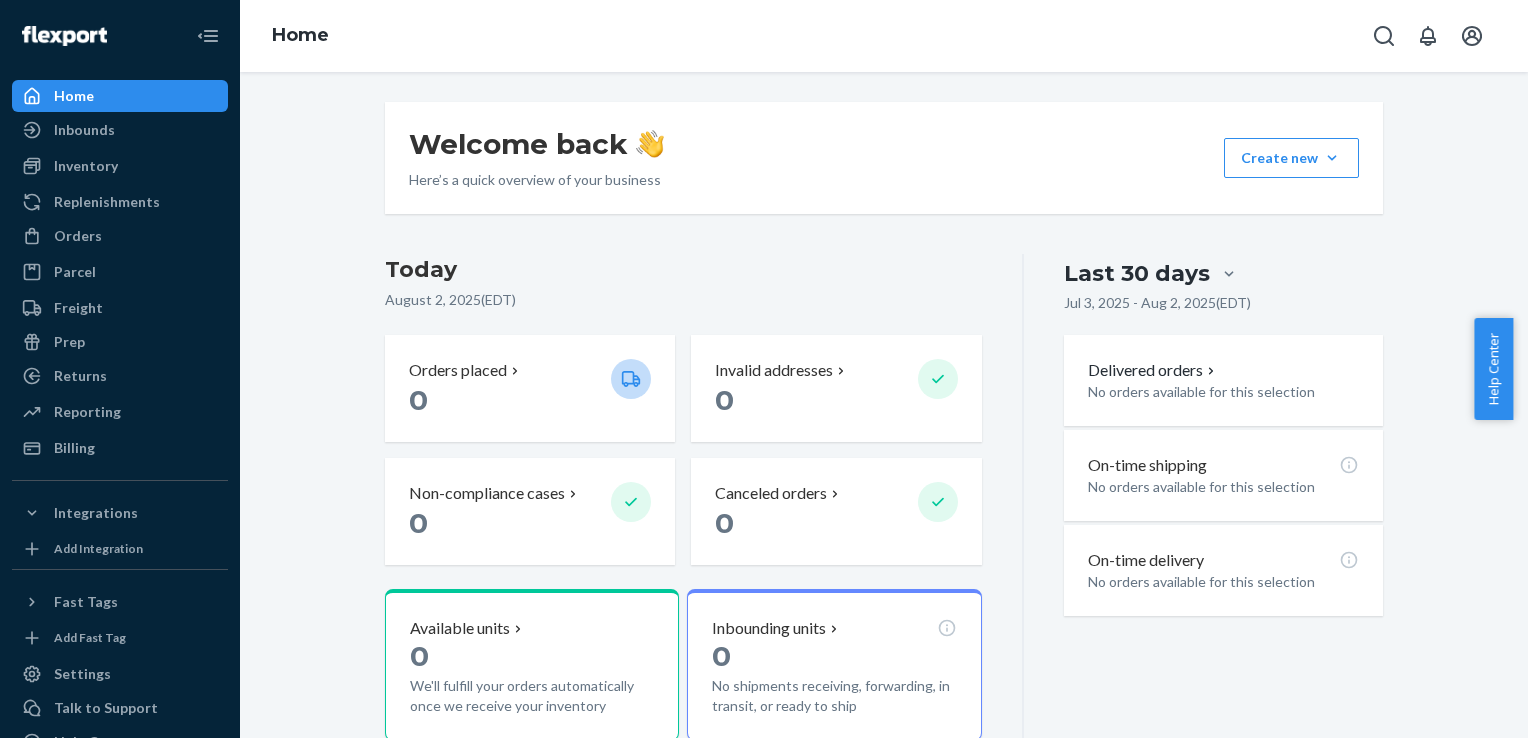drag, startPoint x: 774, startPoint y: 296, endPoint x: 757, endPoint y: 296, distance: 17 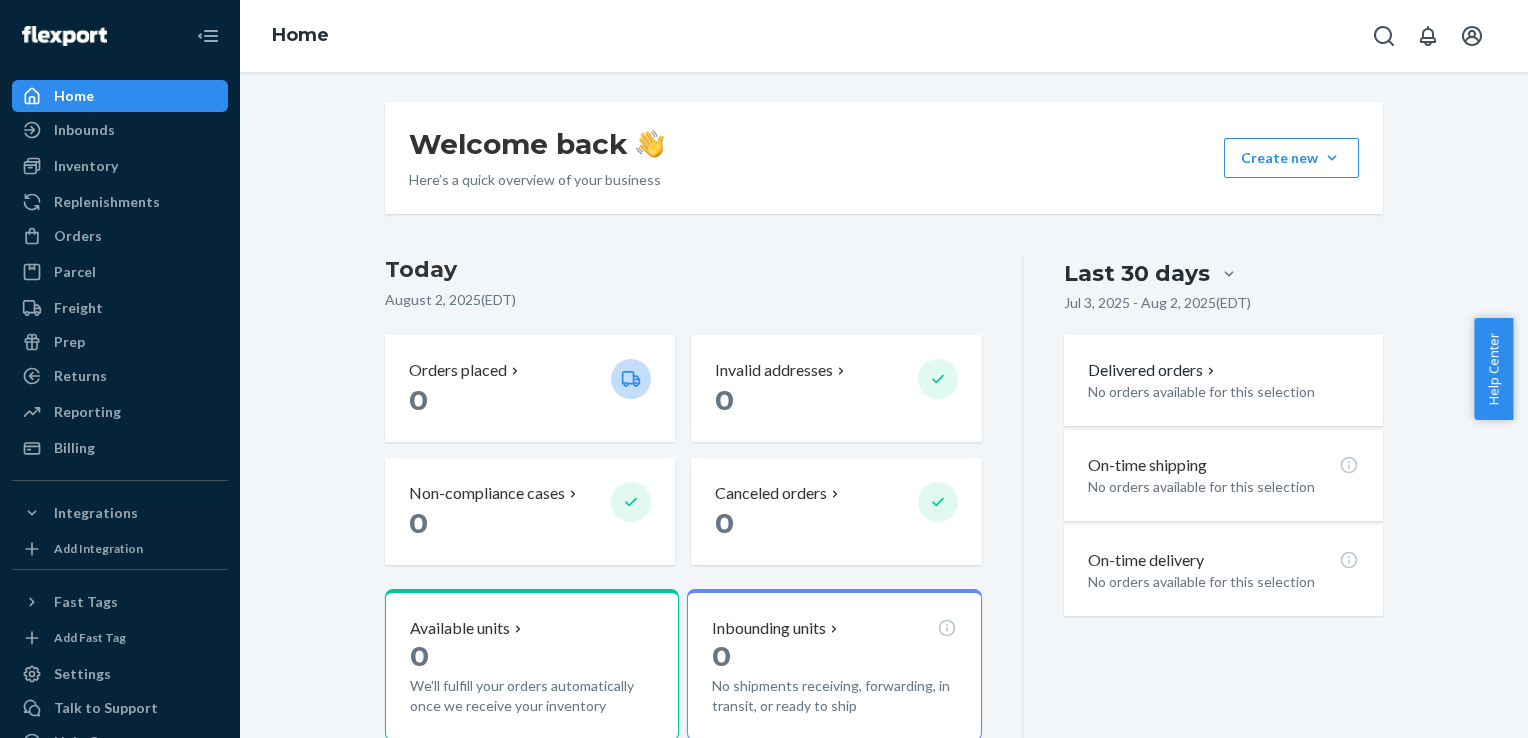 click on "Today" at bounding box center [683, 270] 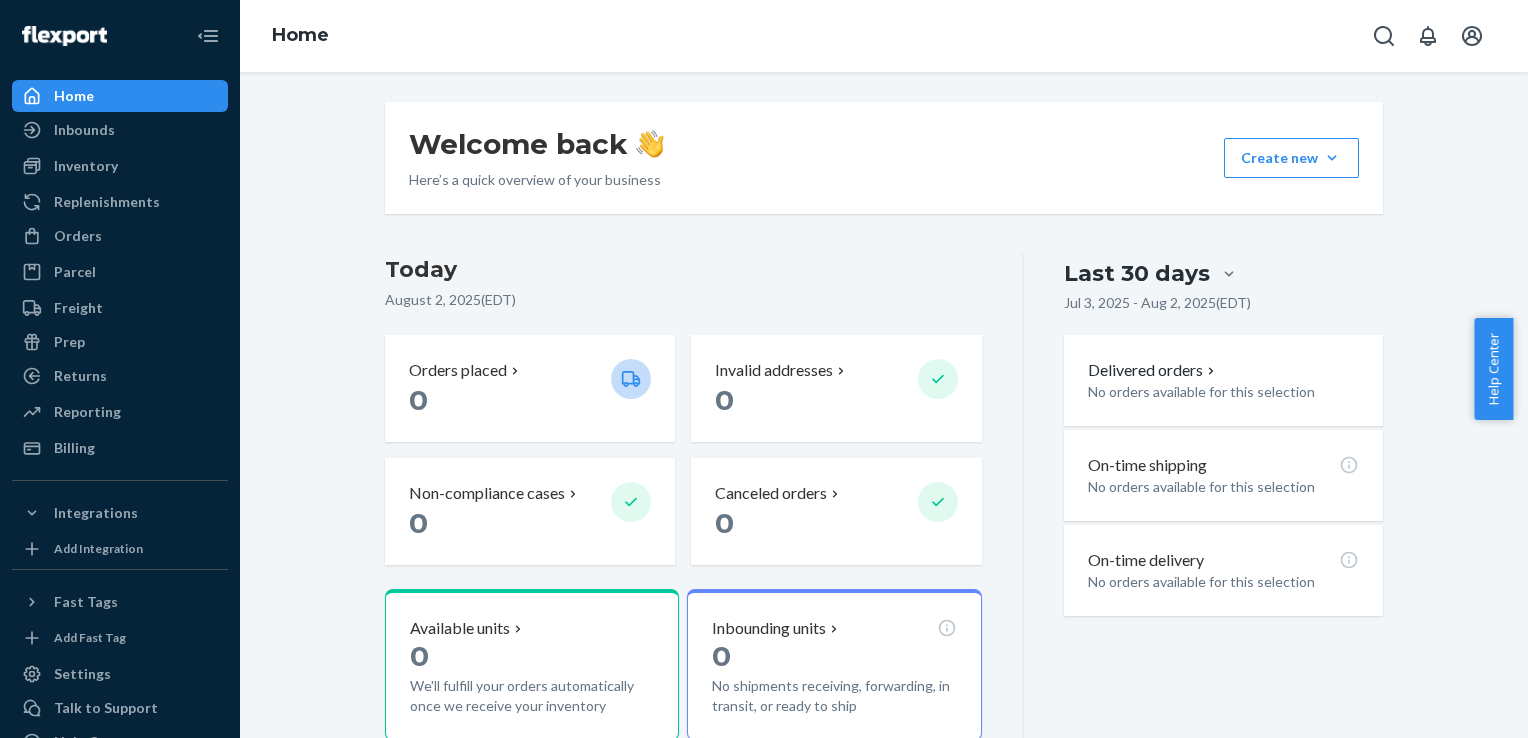 click on "Today" at bounding box center [683, 270] 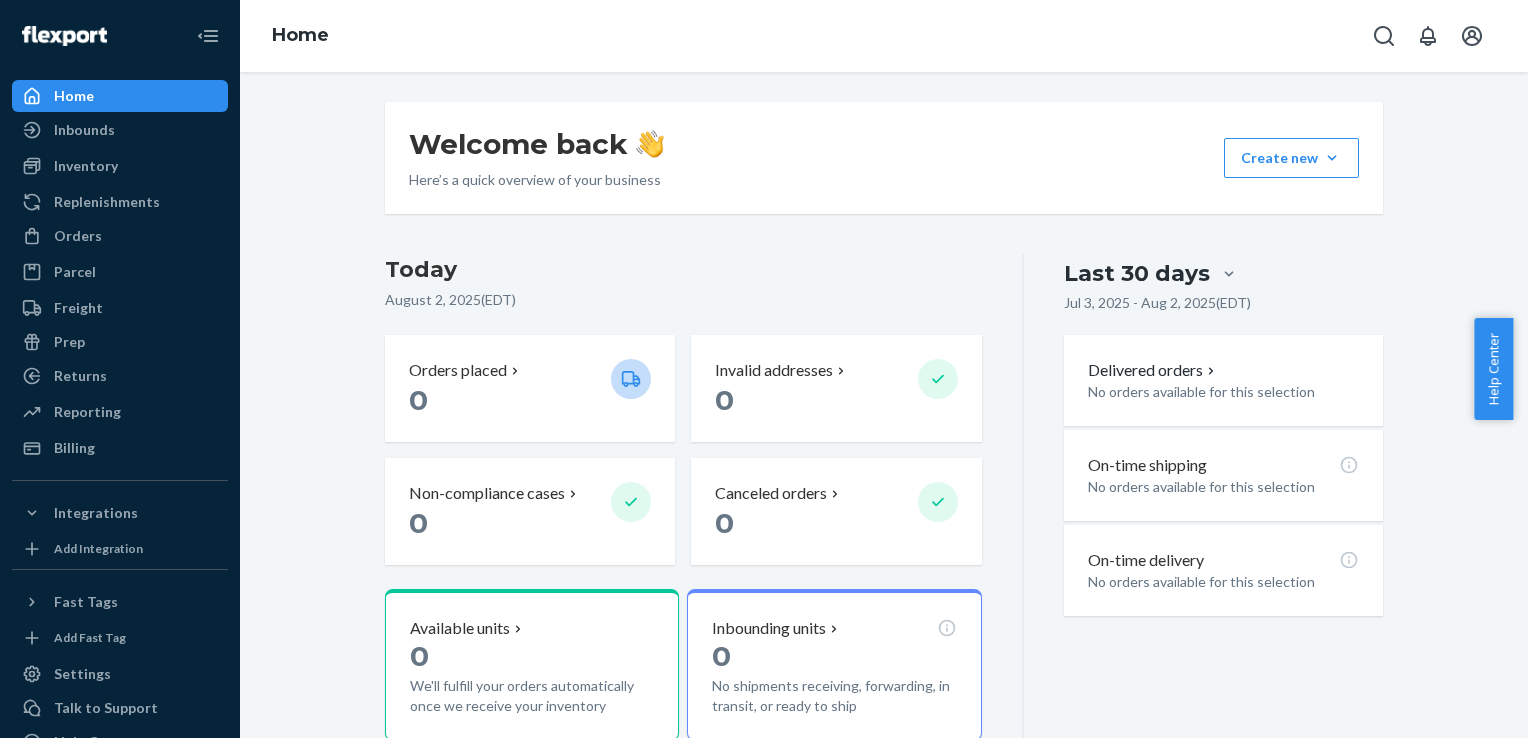 click on "Today" at bounding box center [683, 270] 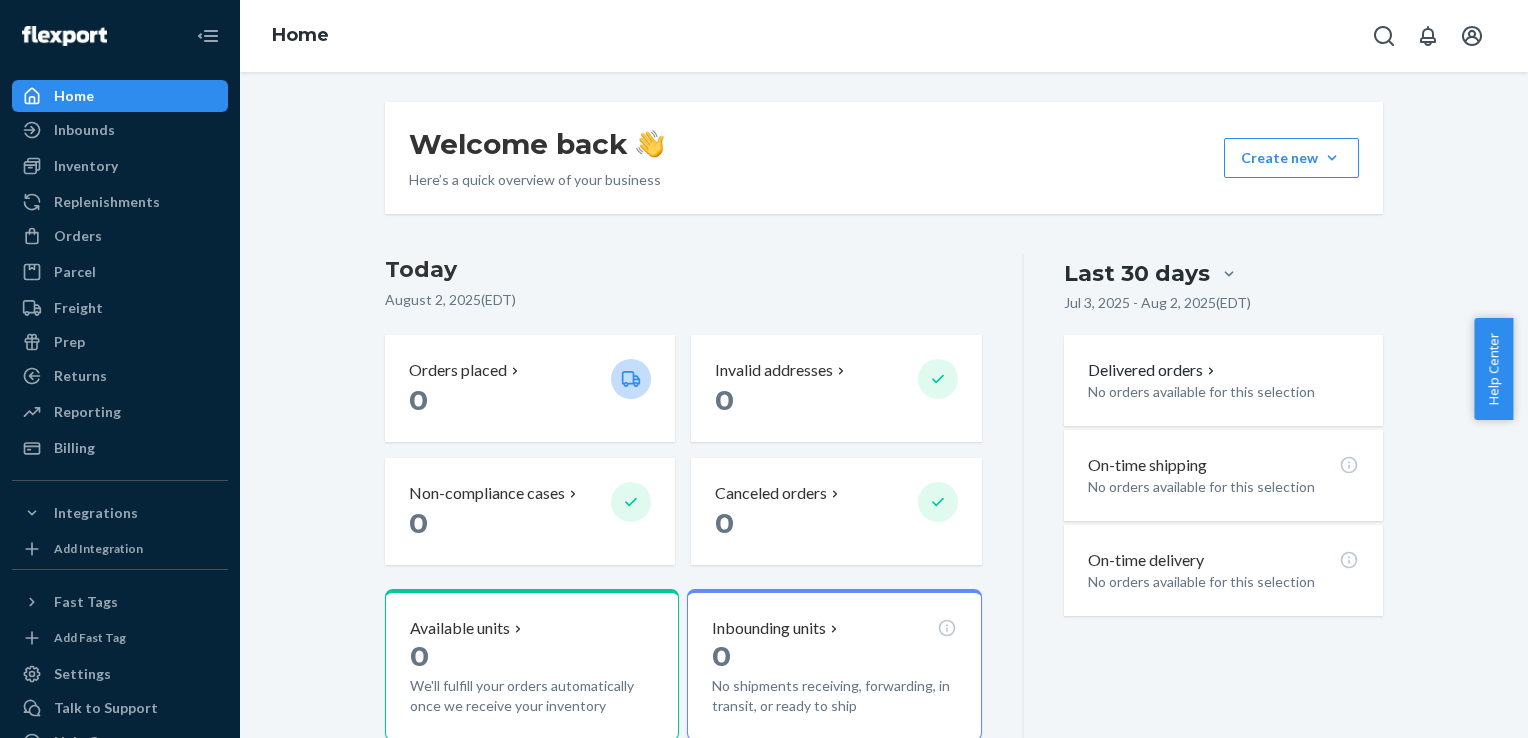 click on "Welcome back  Here’s a quick overview of your business Create new Create new inbound Create new order Create new product Today [DATE]  ( EDT ) Orders placed   0   Invalid addresses   0   Non-compliance cases   0   Canceled orders   0   Available units 0 We'll fulfill your orders automatically once we receive your inventory Inbounding units 0 No shipments receiving, forwarding, in transit, or ready to ship Popular SKUs to replenish No recommendations yet. We’ll show you popular SKUs that are running low so you never miss a sale. Last 30 days Jul 3, [YEAR] - Aug 2, [YEAR]  ( EDT ) Delivered orders No orders available for this selection On-time shipping No orders available for this selection On-time delivery No orders available for this selection" at bounding box center (884, 504) 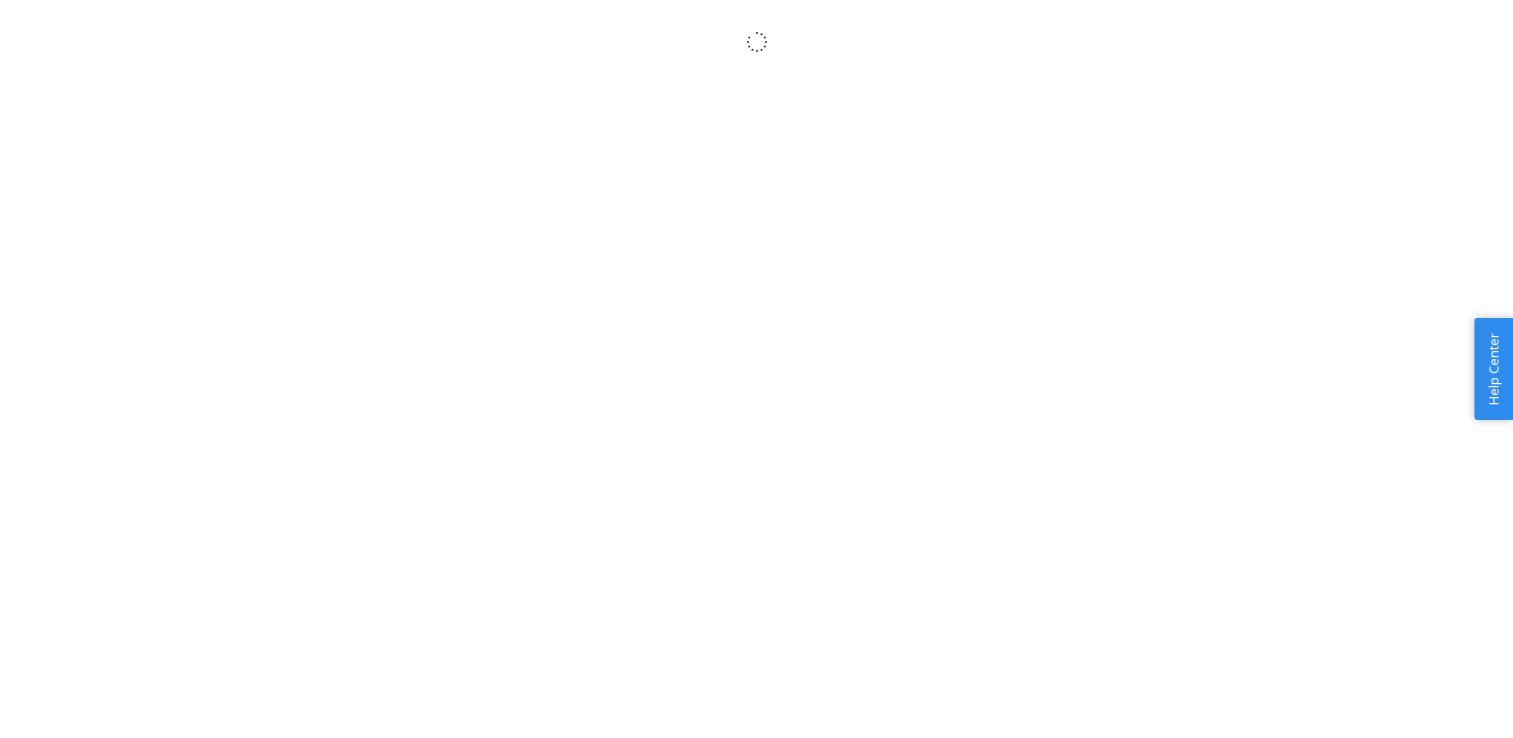 scroll, scrollTop: 0, scrollLeft: 0, axis: both 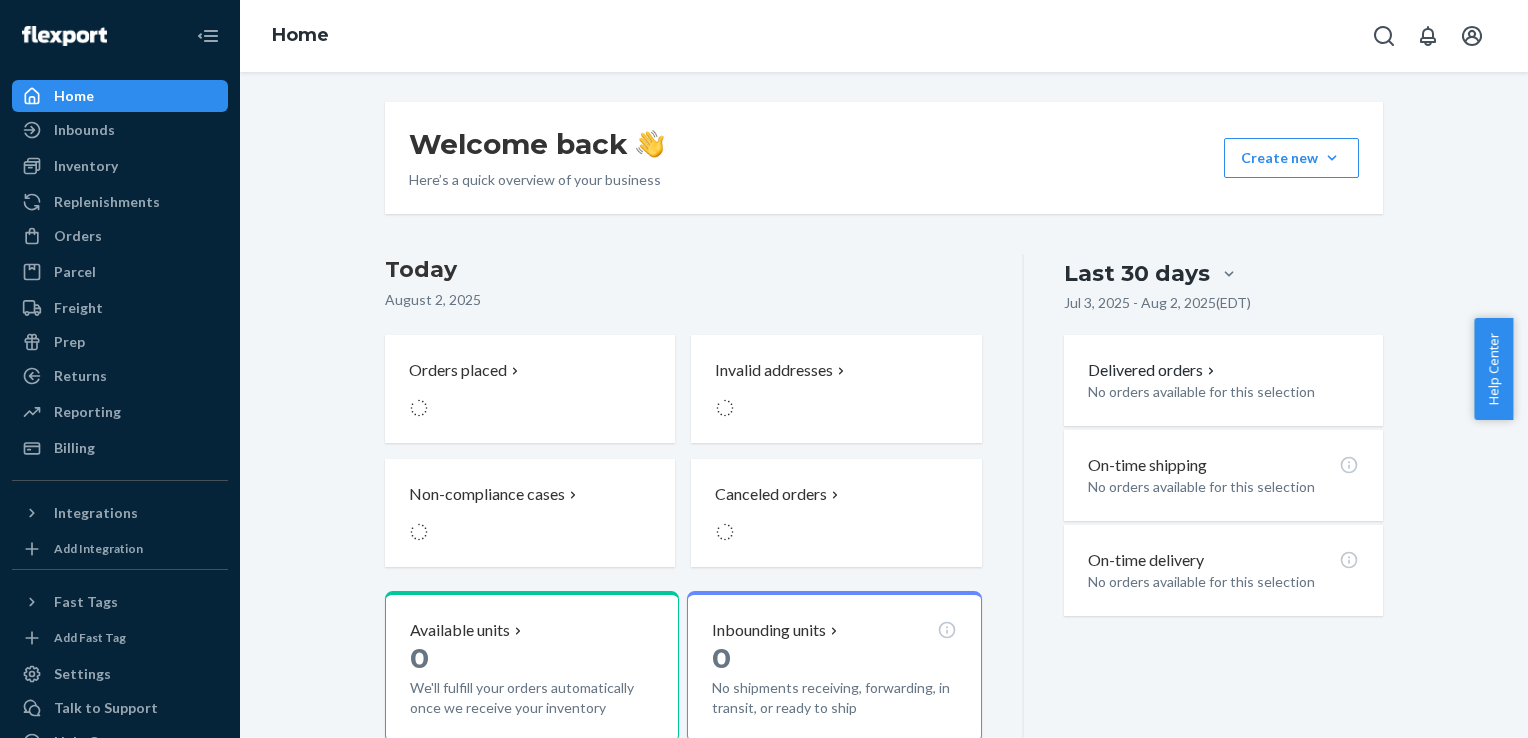 drag, startPoint x: 704, startPoint y: 294, endPoint x: 688, endPoint y: 291, distance: 16.27882 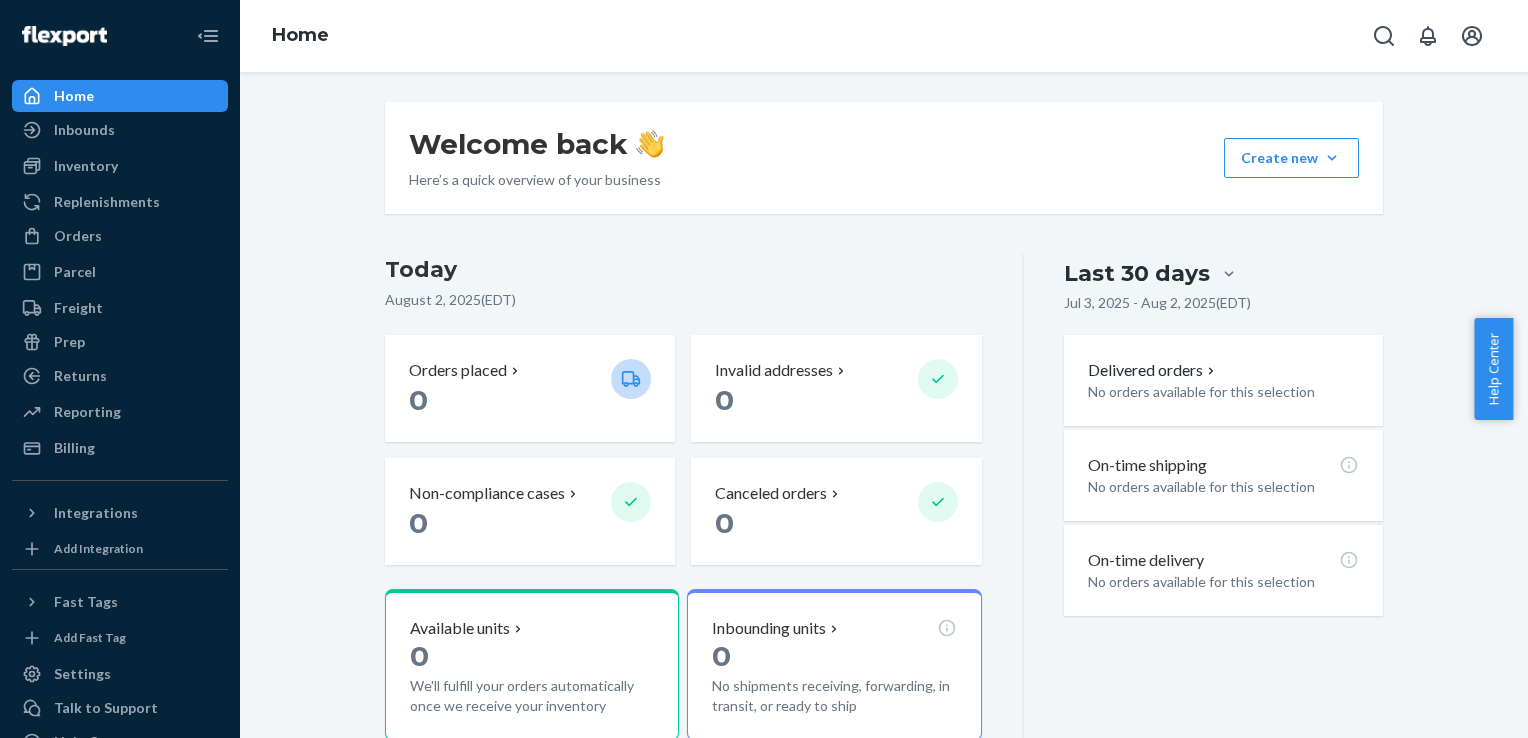 click on "[DATE]  ( EDT )" at bounding box center (683, 300) 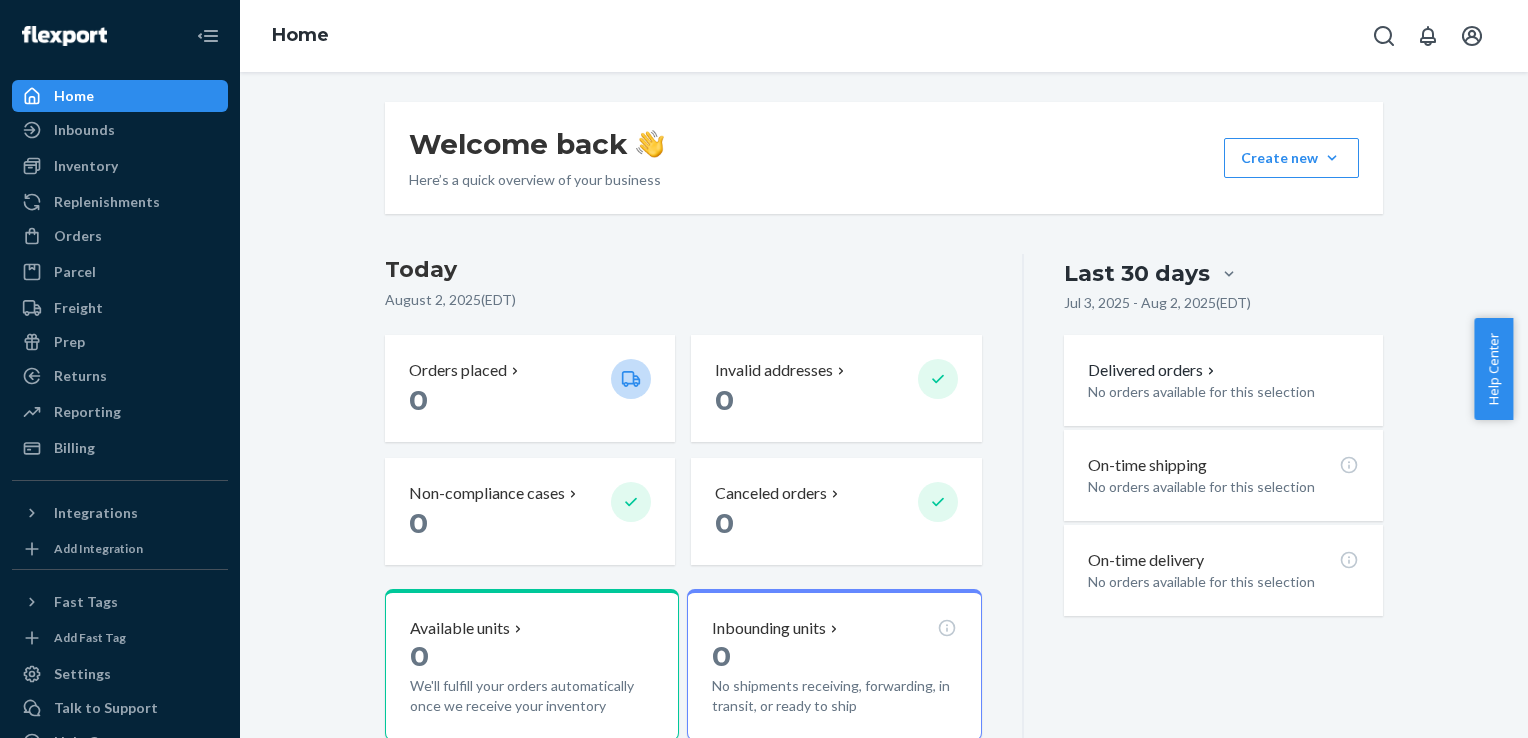click on "Welcome back  Here’s a quick overview of your business Create new Create new inbound Create new order Create new product Today [DATE]  ( EDT ) Orders placed   0   Invalid addresses   0   Non-compliance cases   0   Canceled orders   0   Available units 0 We'll fulfill your orders automatically once we receive your inventory Inbounding units 0 No shipments receiving, forwarding, in transit, or ready to ship Popular SKUs to replenish No recommendations yet. We’ll show you popular SKUs that are running low so you never miss a sale. Last 30 days Jul 3, [YEAR] - Aug 2, [YEAR]  ( EDT ) Delivered orders No orders available for this selection On-time shipping No orders available for this selection On-time delivery No orders available for this selection" at bounding box center (884, 405) 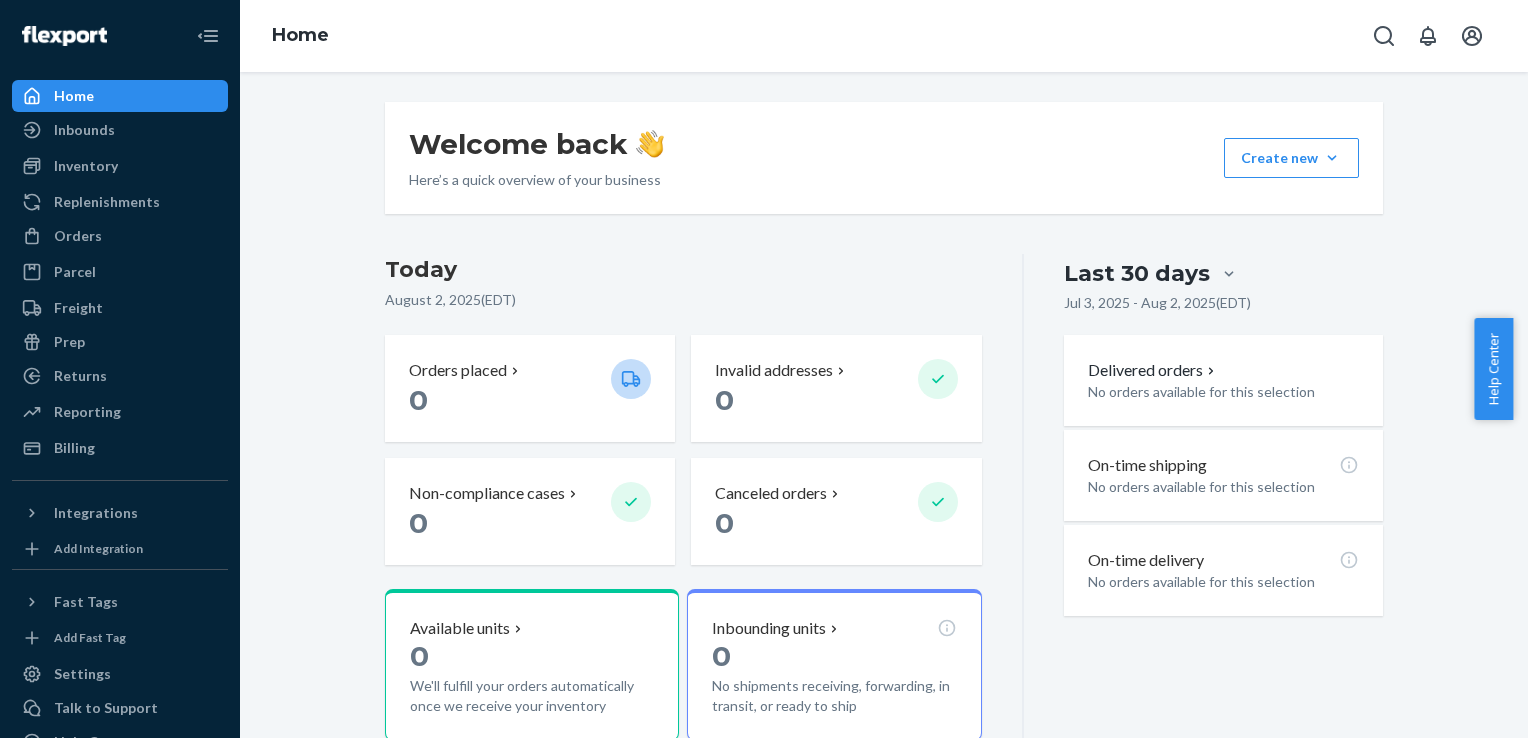 click on "Welcome back  Here’s a quick overview of your business Create new Create new inbound Create new order Create new product Today [DATE]  ( EDT ) Orders placed   0   Invalid addresses   0   Non-compliance cases   0   Canceled orders   0   Available units 0 We'll fulfill your orders automatically once we receive your inventory Inbounding units 0 No shipments receiving, forwarding, in transit, or ready to ship Popular SKUs to replenish No recommendations yet. We’ll show you popular SKUs that are running low so you never miss a sale. Last 30 days Jul 3, [YEAR] - Aug 2, [YEAR]  ( EDT ) Delivered orders No orders available for this selection On-time shipping No orders available for this selection On-time delivery No orders available for this selection" at bounding box center (884, 405) 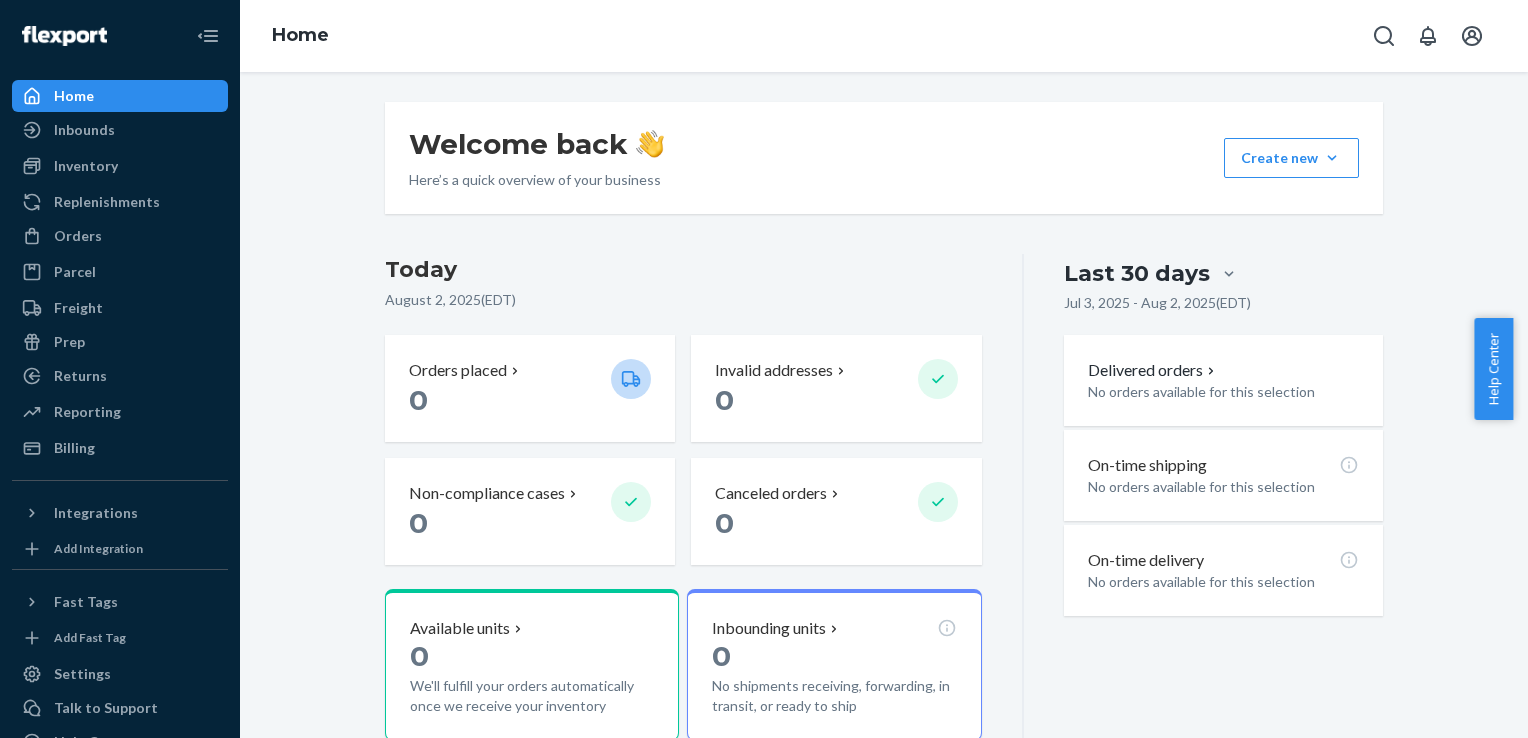 drag, startPoint x: 641, startPoint y: 86, endPoint x: 604, endPoint y: 86, distance: 37 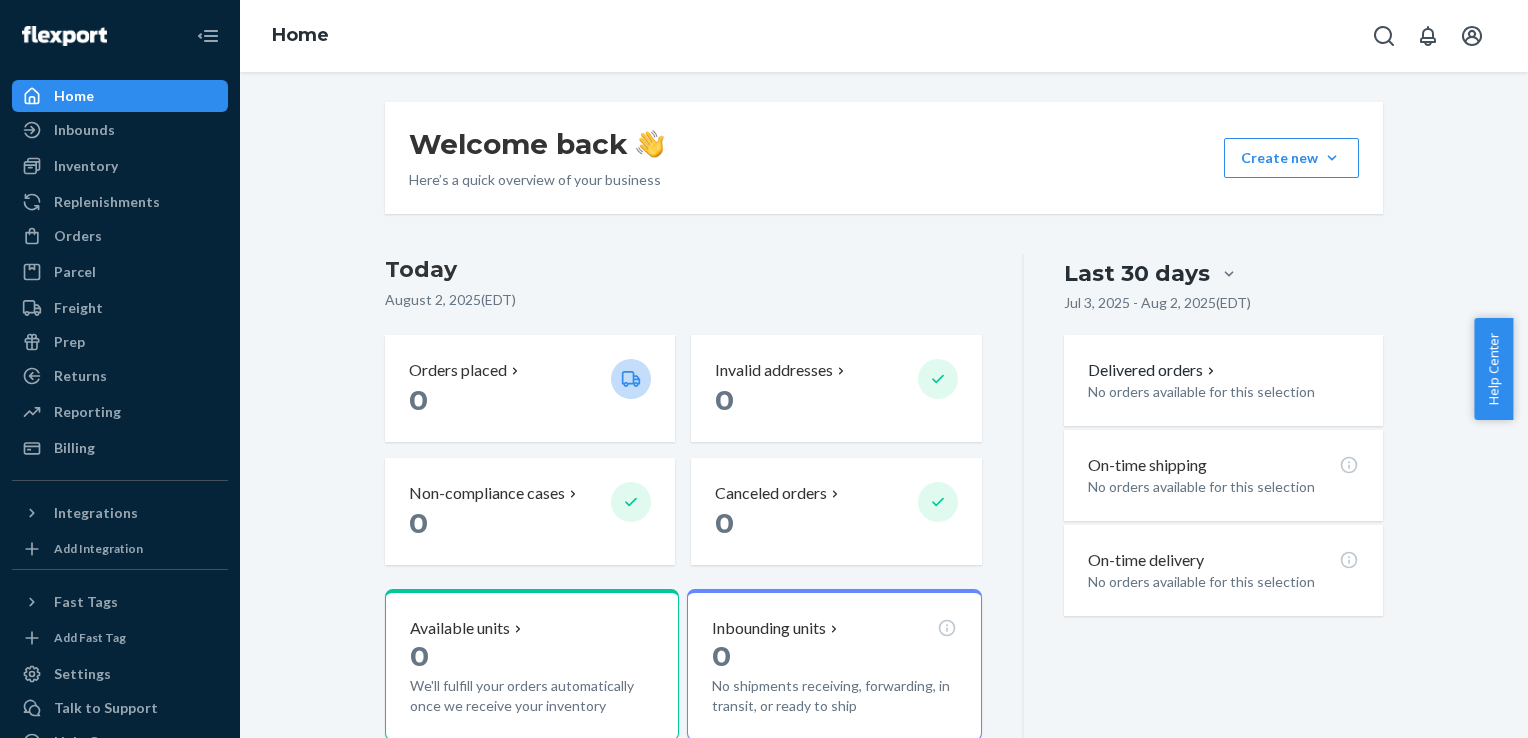 click on "Welcome back  Here’s a quick overview of your business Create new Create new inbound Create new order Create new product Today [DATE]  ( EDT ) Orders placed   0   Invalid addresses   0   Non-compliance cases   0   Canceled orders   0   Available units 0 We'll fulfill your orders automatically once we receive your inventory Inbounding units 0 No shipments receiving, forwarding, in transit, or ready to ship Popular SKUs to replenish No recommendations yet. We’ll show you popular SKUs that are running low so you never miss a sale. Last 30 days Jul 3, [YEAR] - Aug 2, [YEAR]  ( EDT ) Delivered orders No orders available for this selection On-time shipping No orders available for this selection On-time delivery No orders available for this selection" at bounding box center (884, 405) 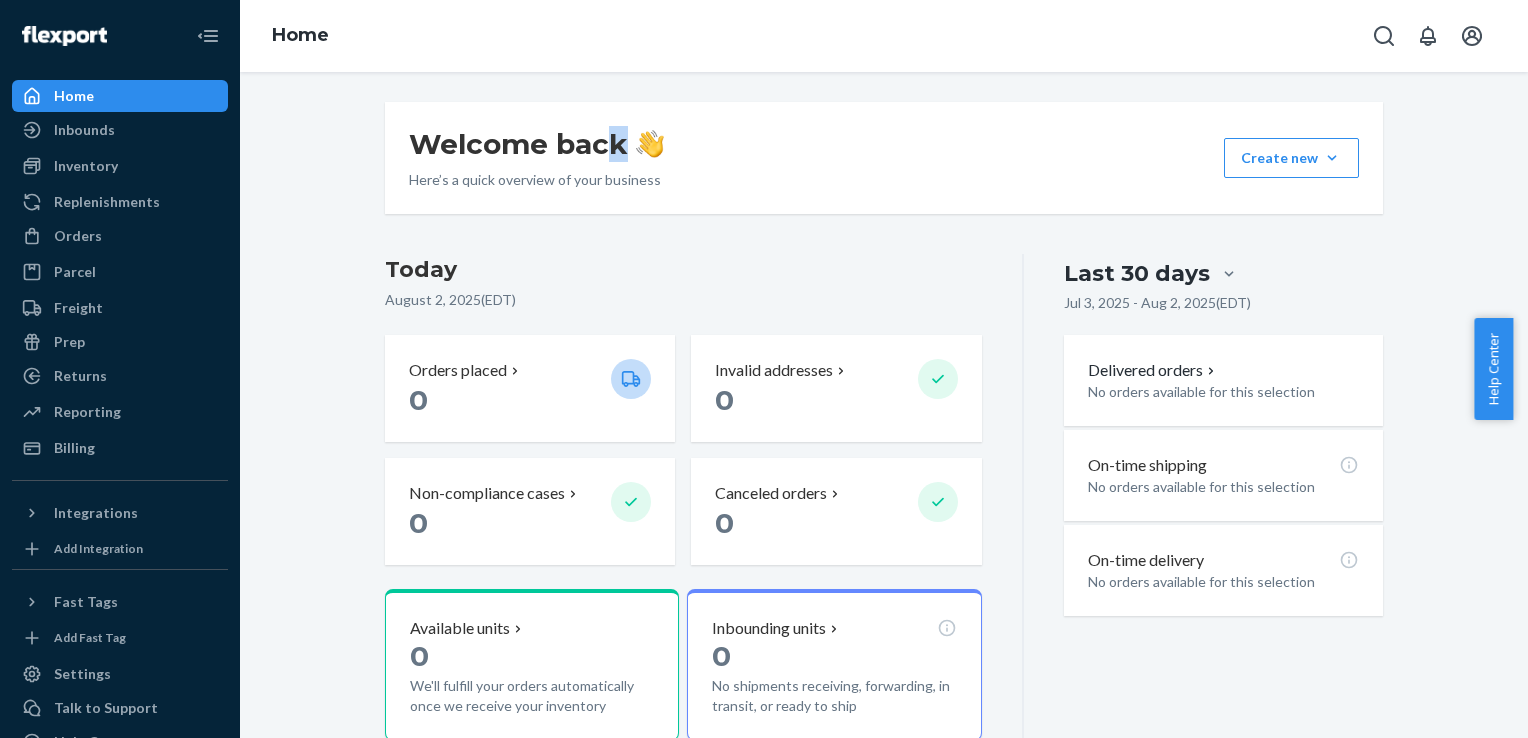 click on "Welcome back  Here’s a quick overview of your business Create new Create new inbound Create new order Create new product Today [DATE]  ( EDT ) Orders placed   0   Invalid addresses   0   Non-compliance cases   0   Canceled orders   0   Available units 0 We'll fulfill your orders automatically once we receive your inventory Inbounding units 0 No shipments receiving, forwarding, in transit, or ready to ship Popular SKUs to replenish No recommendations yet. We’ll show you popular SKUs that are running low so you never miss a sale. Last 30 days Jul 3, [YEAR] - Aug 2, [YEAR]  ( EDT ) Delivered orders No orders available for this selection On-time shipping No orders available for this selection On-time delivery No orders available for this selection" at bounding box center [884, 405] 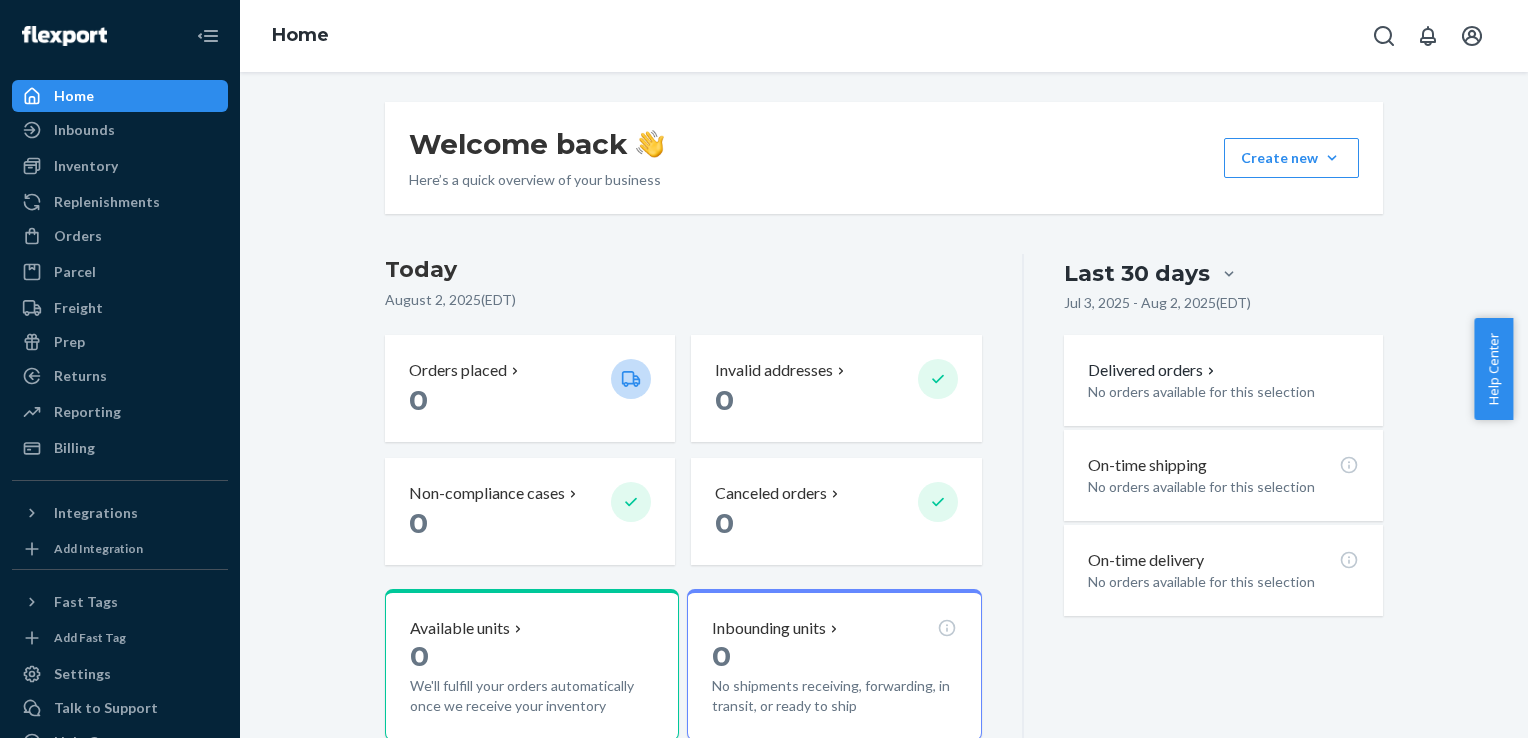 click on "Welcome back  Here’s a quick overview of your business Create new Create new inbound Create new order Create new product Today [DATE]  ( EDT ) Orders placed   0   Invalid addresses   0   Non-compliance cases   0   Canceled orders   0   Available units 0 We'll fulfill your orders automatically once we receive your inventory Inbounding units 0 No shipments receiving, forwarding, in transit, or ready to ship Popular SKUs to replenish No recommendations yet. We’ll show you popular SKUs that are running low so you never miss a sale. Last 30 days Jul 3, [YEAR] - Aug 2, [YEAR]  ( EDT ) Delivered orders No orders available for this selection On-time shipping No orders available for this selection On-time delivery No orders available for this selection" at bounding box center (884, 405) 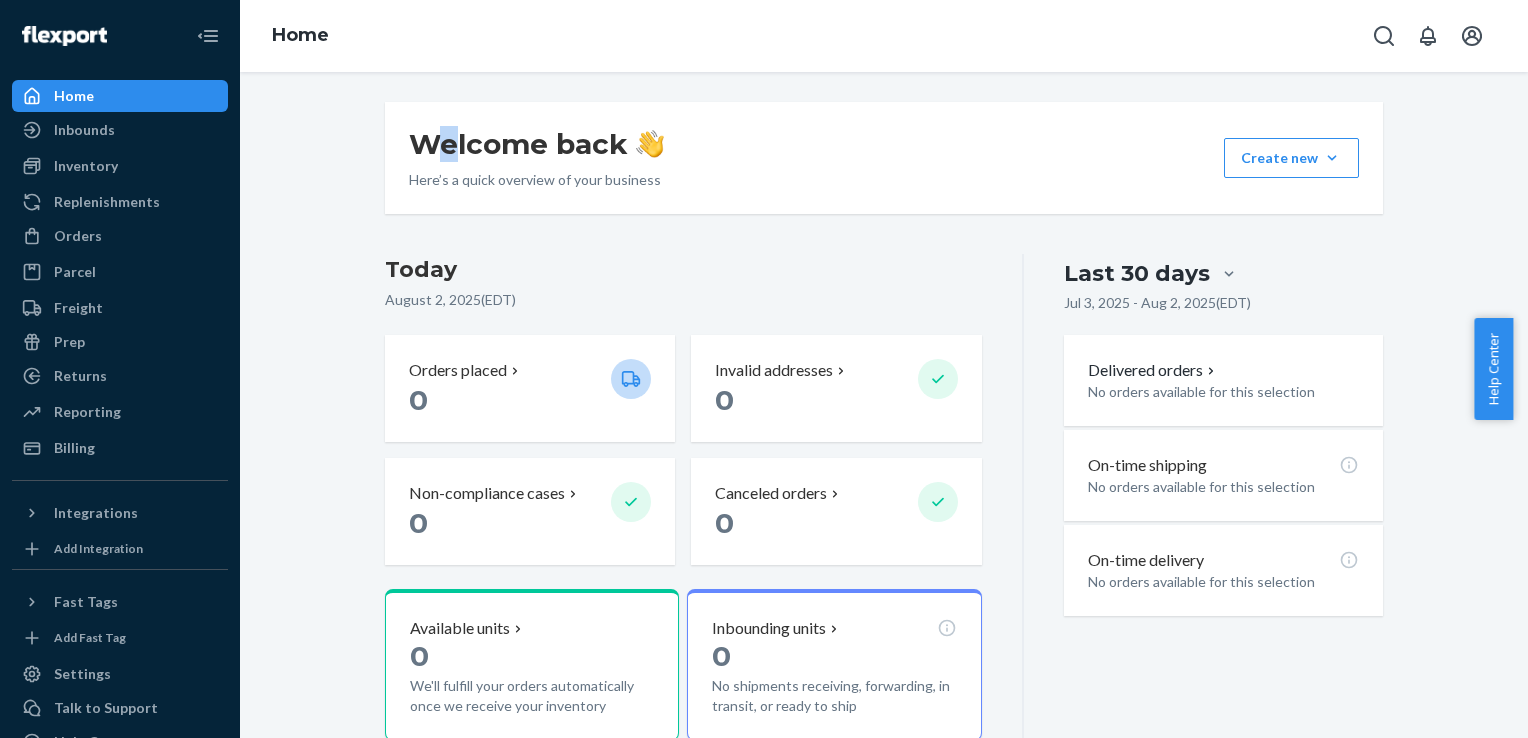 click on "Welcome back  Here’s a quick overview of your business Create new Create new inbound Create new order Create new product Today [DATE]  ( EDT ) Orders placed   0   Invalid addresses   0   Non-compliance cases   0   Canceled orders   0   Available units 0 We'll fulfill your orders automatically once we receive your inventory Inbounding units 0 No shipments receiving, forwarding, in transit, or ready to ship Popular SKUs to replenish No recommendations yet. We’ll show you popular SKUs that are running low so you never miss a sale. Last 30 days Jul 3, [YEAR] - Aug 2, [YEAR]  ( EDT ) Delivered orders No orders available for this selection On-time shipping No orders available for this selection On-time delivery No orders available for this selection" at bounding box center (884, 405) 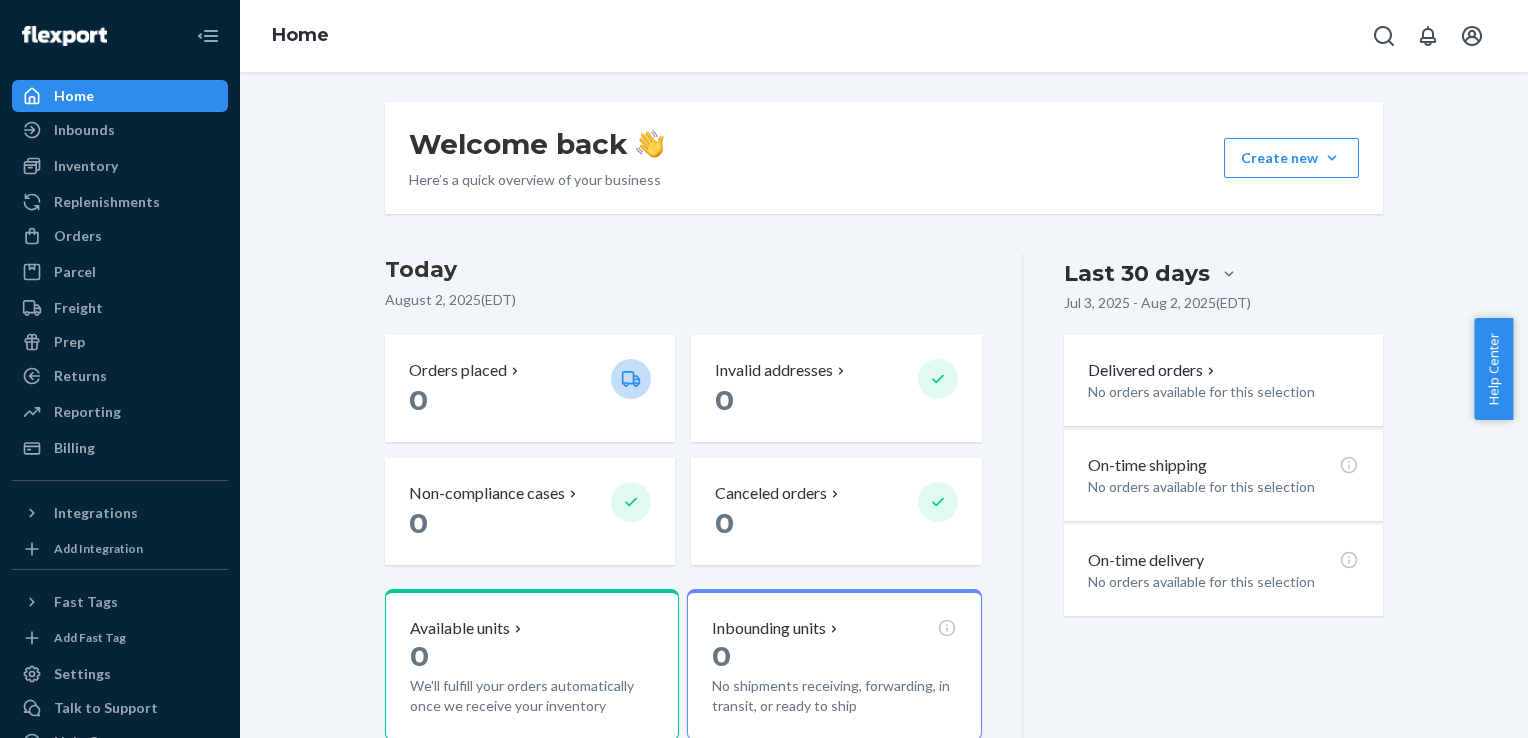 click on "Welcome back  Here’s a quick overview of your business Create new Create new inbound Create new order Create new product Today [DATE]  ( EDT ) Orders placed   0   Invalid addresses   0   Non-compliance cases   0   Canceled orders   0   Available units 0 We'll fulfill your orders automatically once we receive your inventory Inbounding units 0 No shipments receiving, forwarding, in transit, or ready to ship Popular SKUs to replenish No recommendations yet. We’ll show you popular SKUs that are running low so you never miss a sale. Last 30 days Jul 3, [YEAR] - Aug 2, [YEAR]  ( EDT ) Delivered orders No orders available for this selection On-time shipping No orders available for this selection On-time delivery No orders available for this selection" at bounding box center (884, 504) 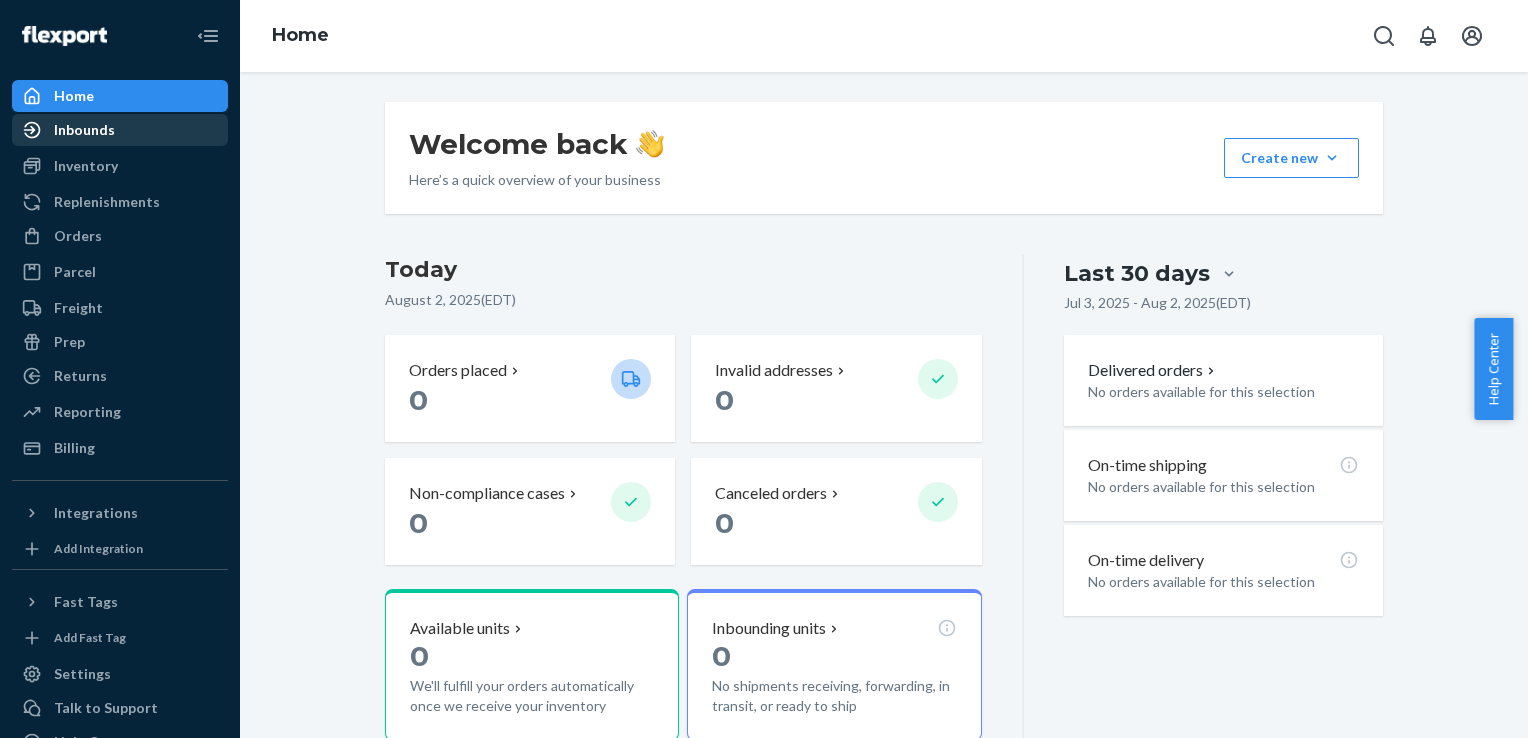 click on "Inbounds" at bounding box center (120, 130) 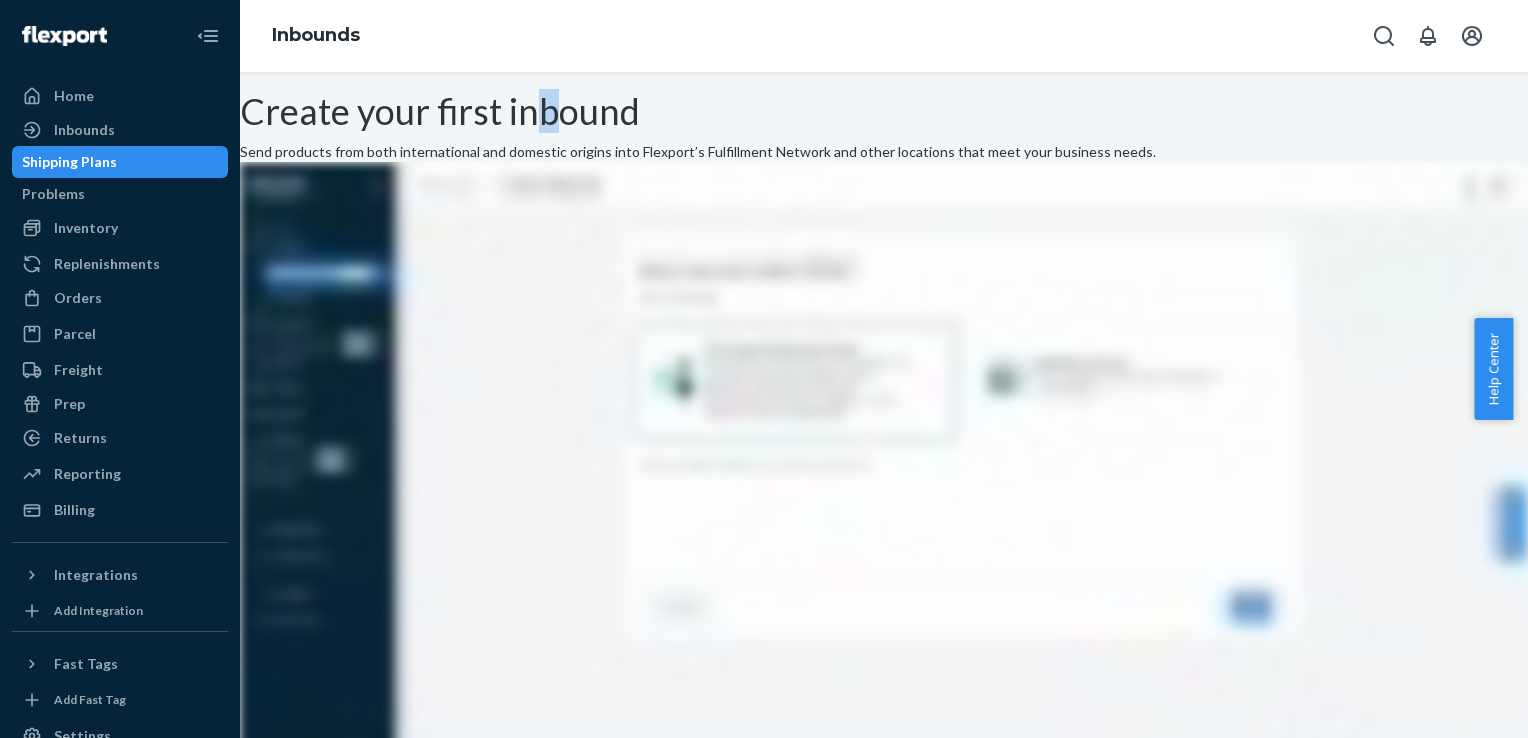 click on "Create your first inbound Send products from both international and domestic origins into Flexport’s Fulfillment Network and other locations that meet your business needs.
Create inbound Learn more" at bounding box center (884, 512) 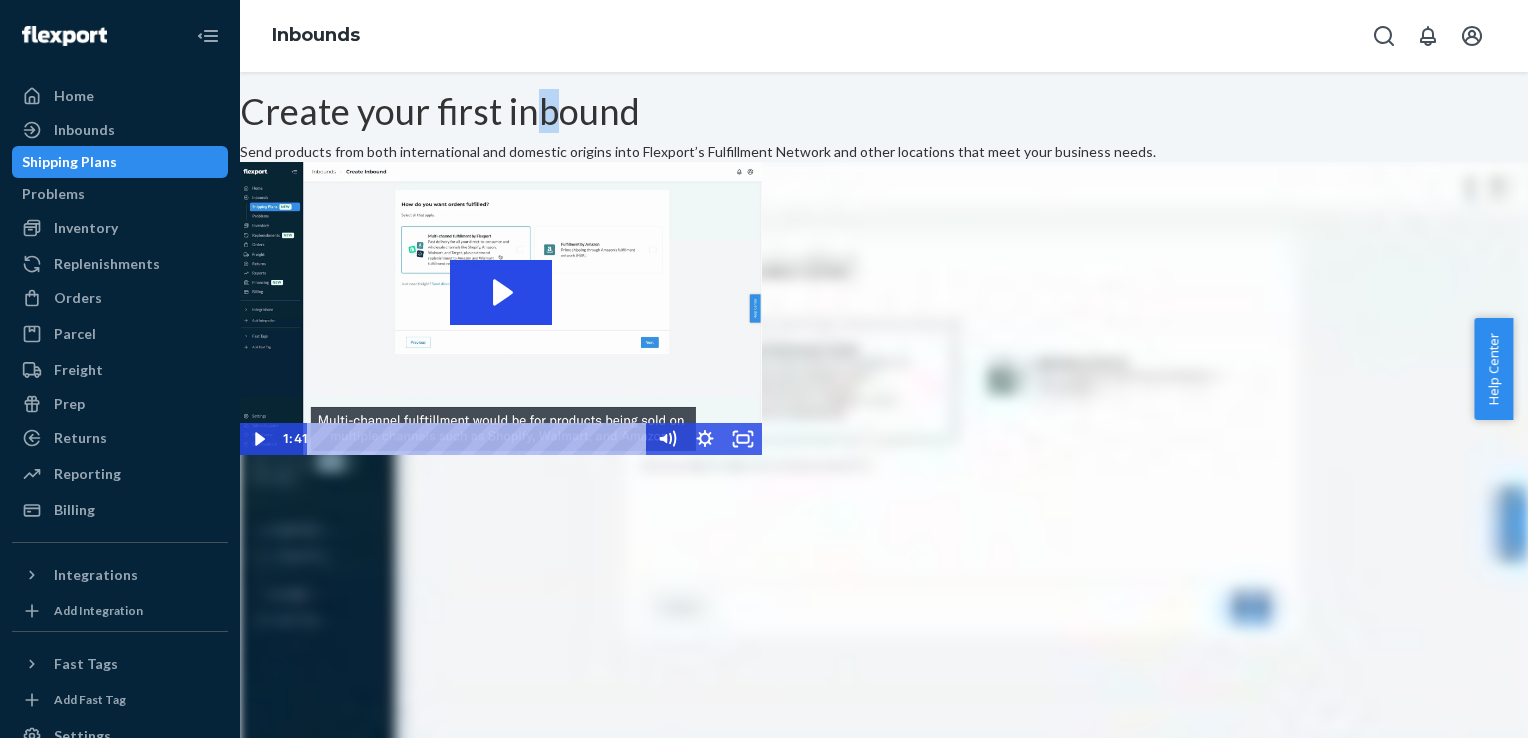 click on "Create your first inbound Send products from both international and domestic origins into Flexport’s Fulfillment Network and other locations that meet your business needs.
Click for sound
@keyframes VOLUME_SMALL_WAVE_FLASH {
0% { opacity: 0; }
33% { opacity: 1; }
66% { opacity: 1; }
100% { opacity: 0; }
}
@keyframes VOLUME_LARGE_WAVE_FLASH {
0% { opacity: 0; }
33% { opacity: 1; }
66% { opacity: 1; }
100% { opacity: 0; }
}
.volume__small-wave {
animation: VOLUME_SMALL_WAVE_FLASH 2s infinite;
opacity: 0;
}
.volume__large-wave {
animation: VOLUME_LARGE_WAVE_FLASH 2s infinite .3s;
opacity: 0;
}
1:41
Create inbound Learn more" at bounding box center (884, 512) 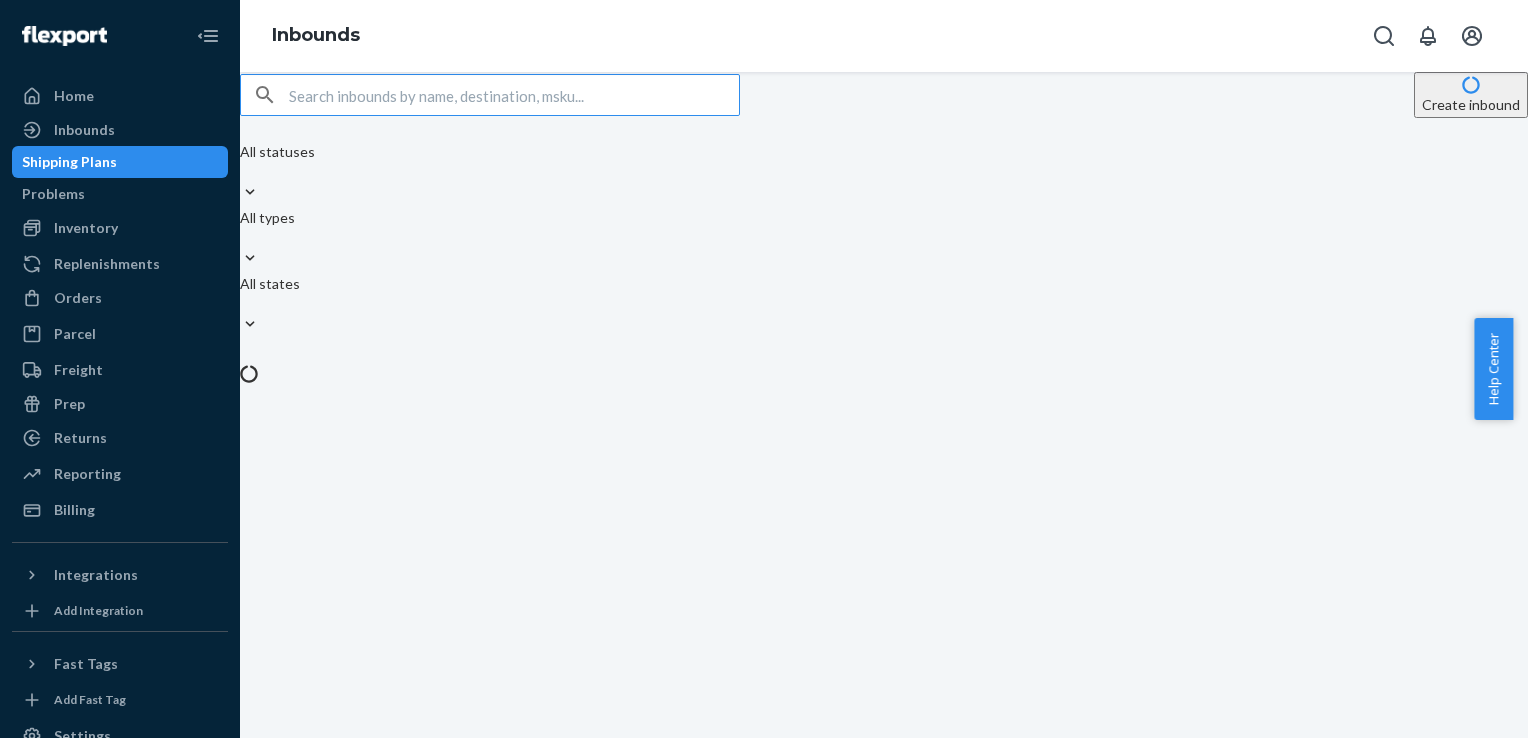 drag, startPoint x: 931, startPoint y: 140, endPoint x: 829, endPoint y: 100, distance: 109.56277 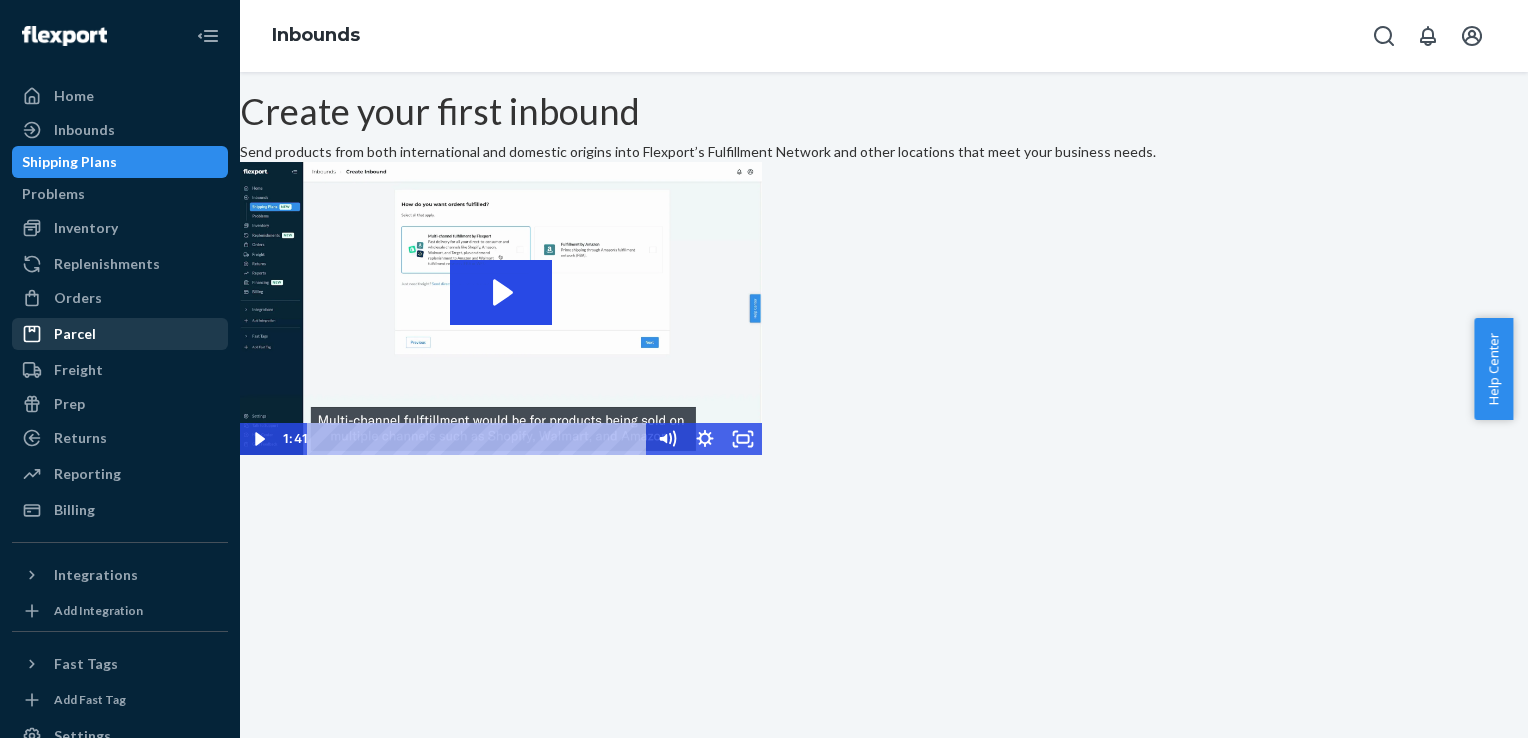 click on "Parcel" at bounding box center [120, 334] 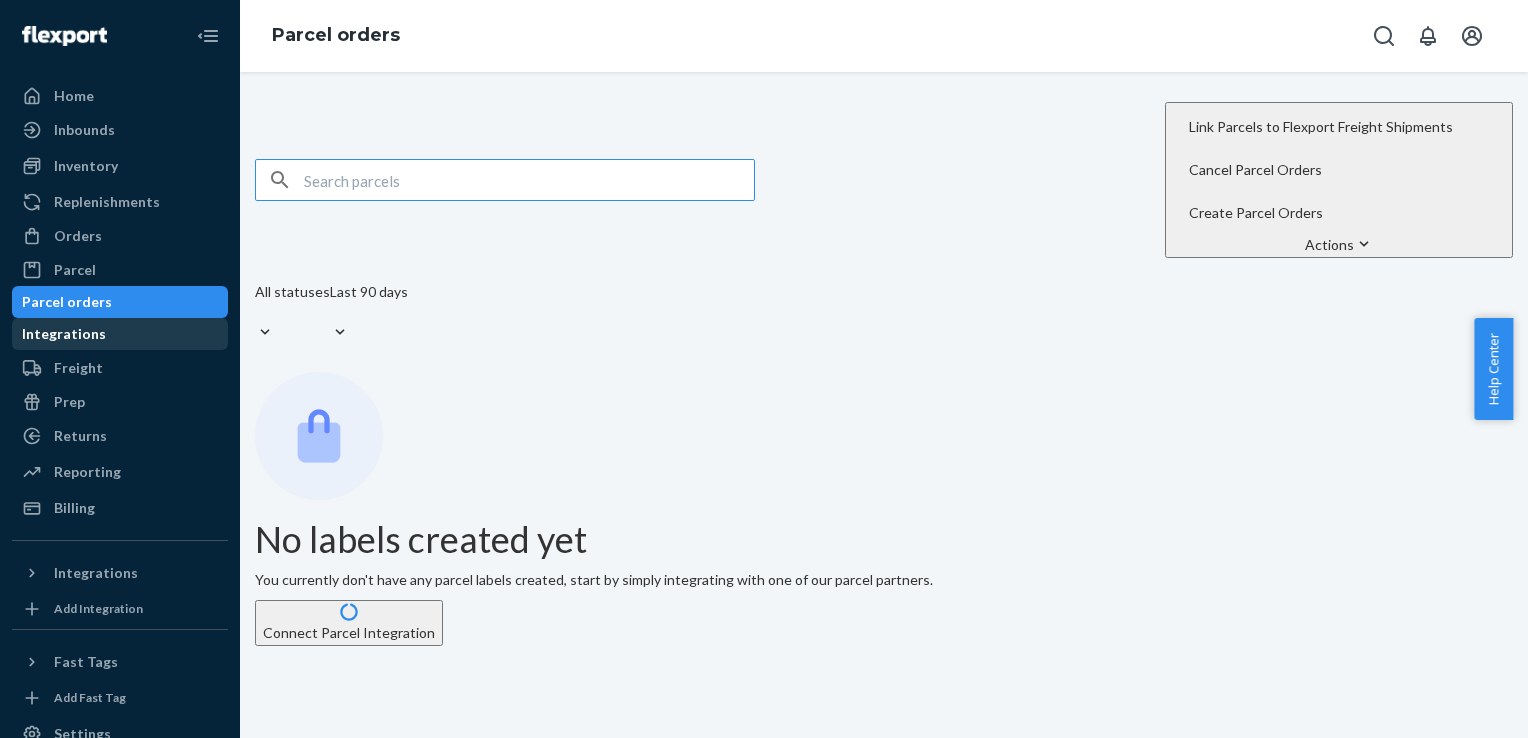 click on "Integrations" at bounding box center (120, 334) 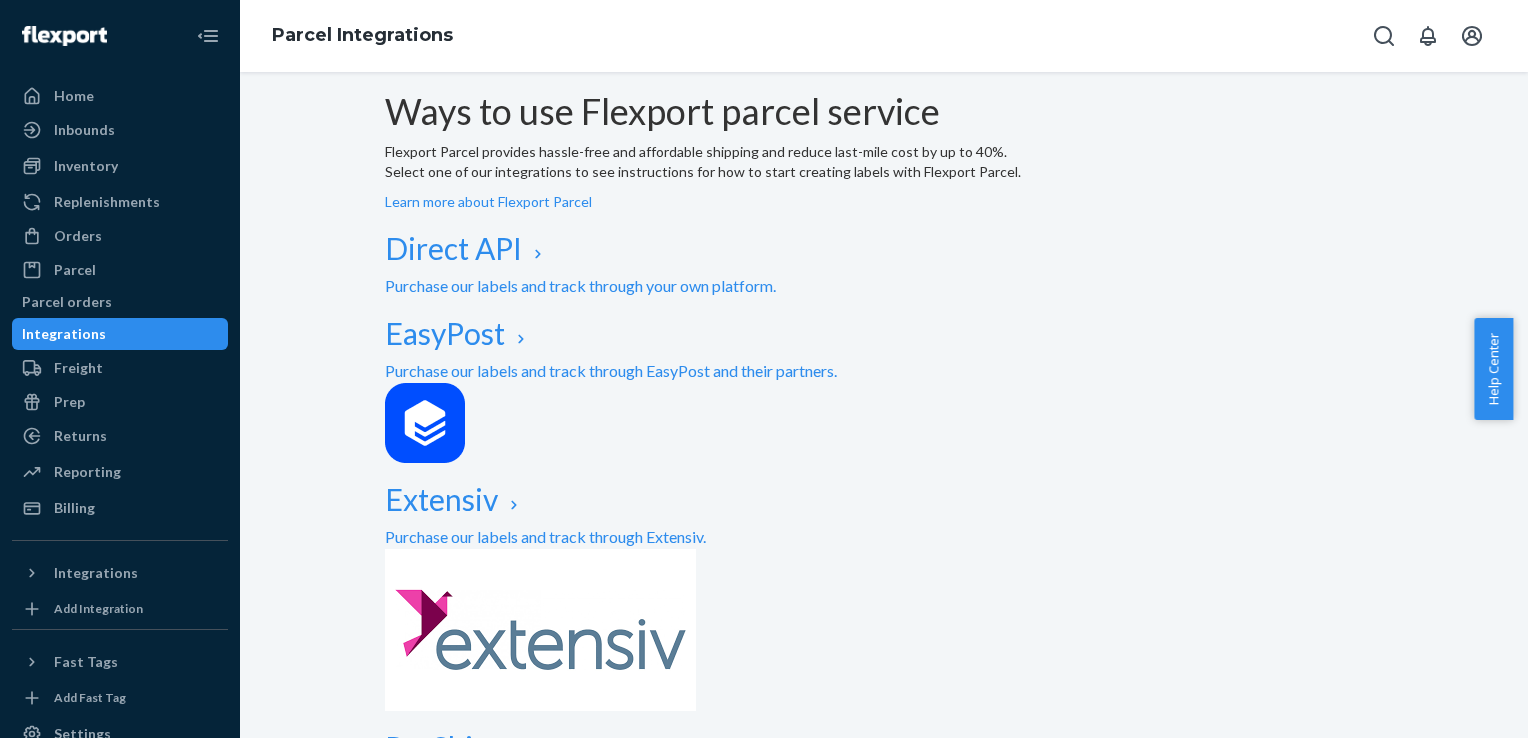 scroll, scrollTop: 0, scrollLeft: 0, axis: both 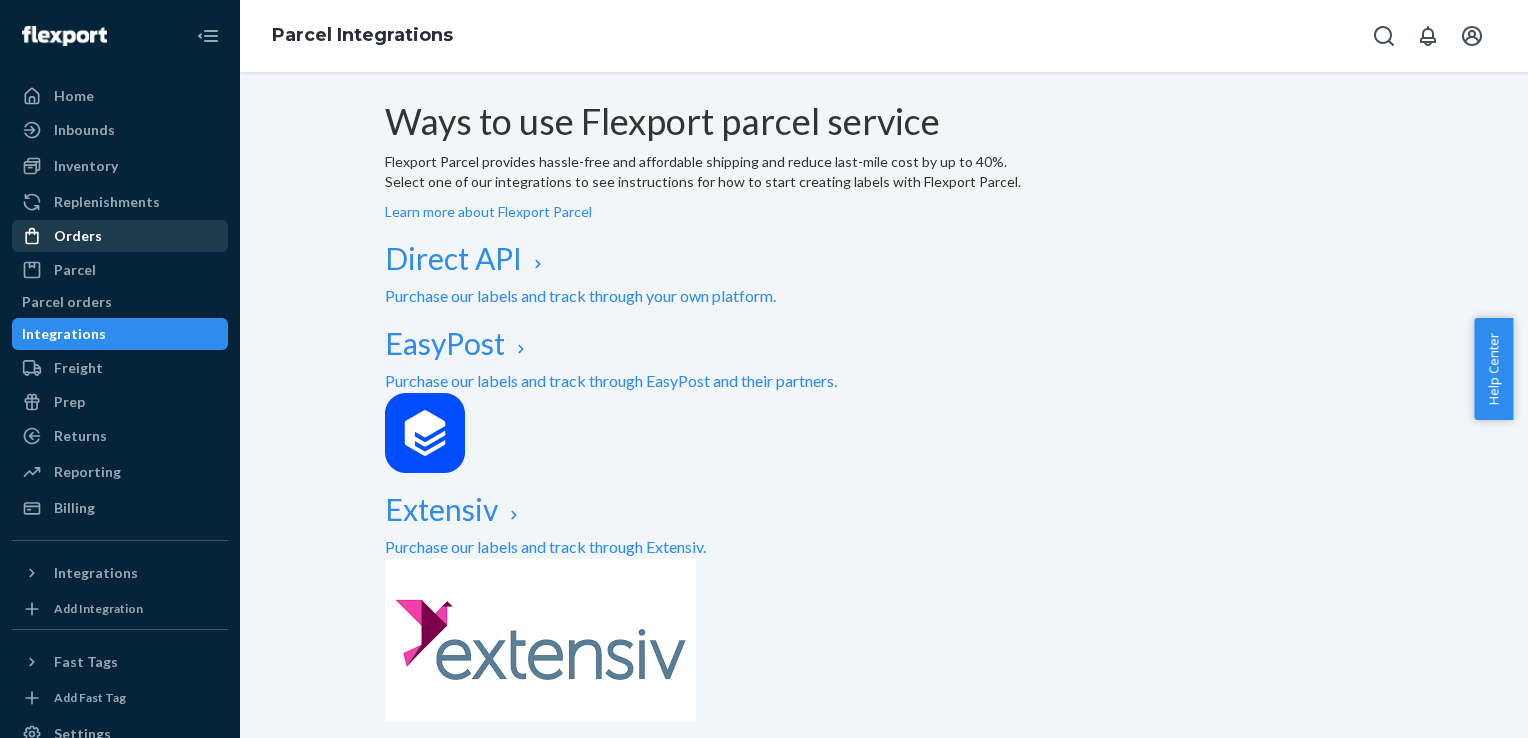 click on "Orders" at bounding box center [120, 236] 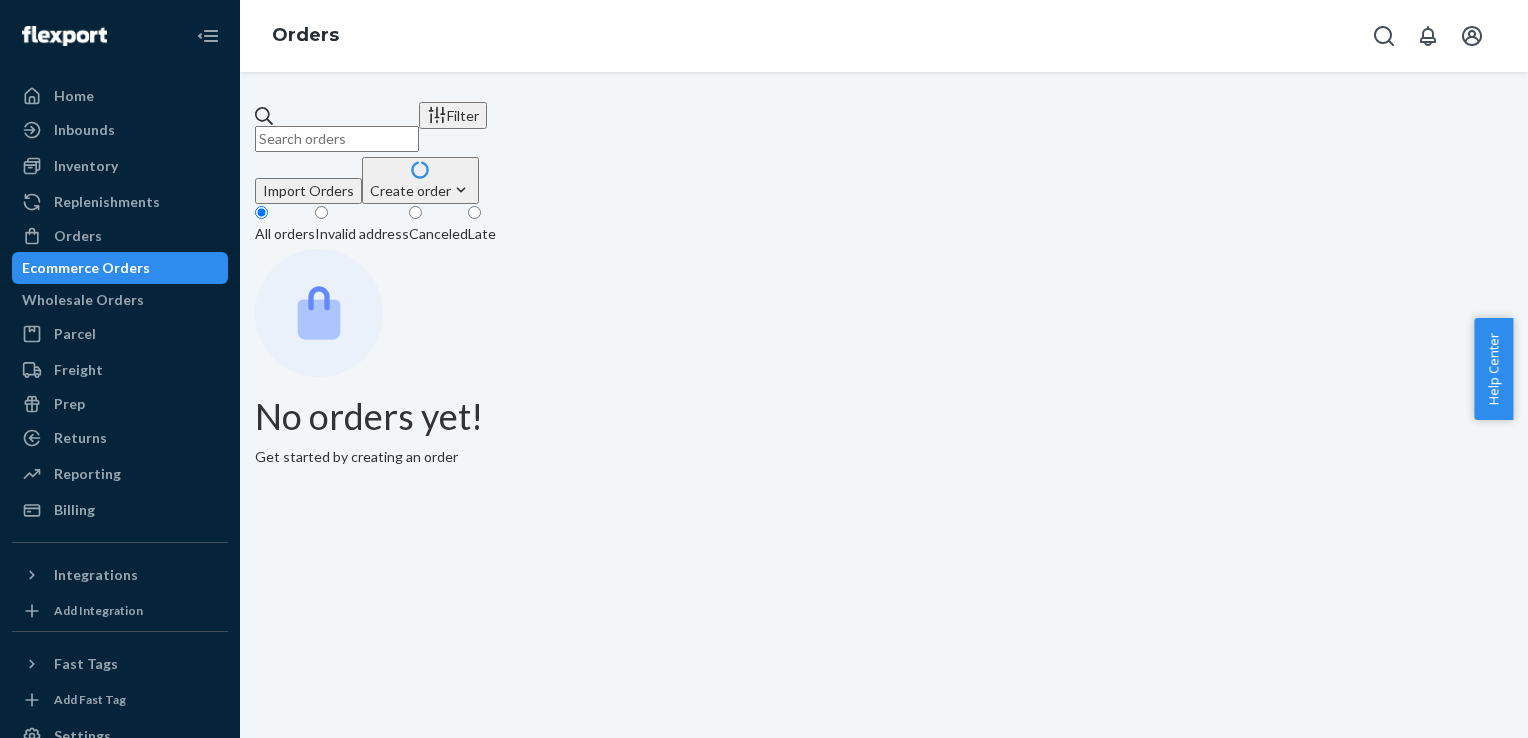 drag, startPoint x: 764, startPoint y: 195, endPoint x: 744, endPoint y: 189, distance: 20.880613 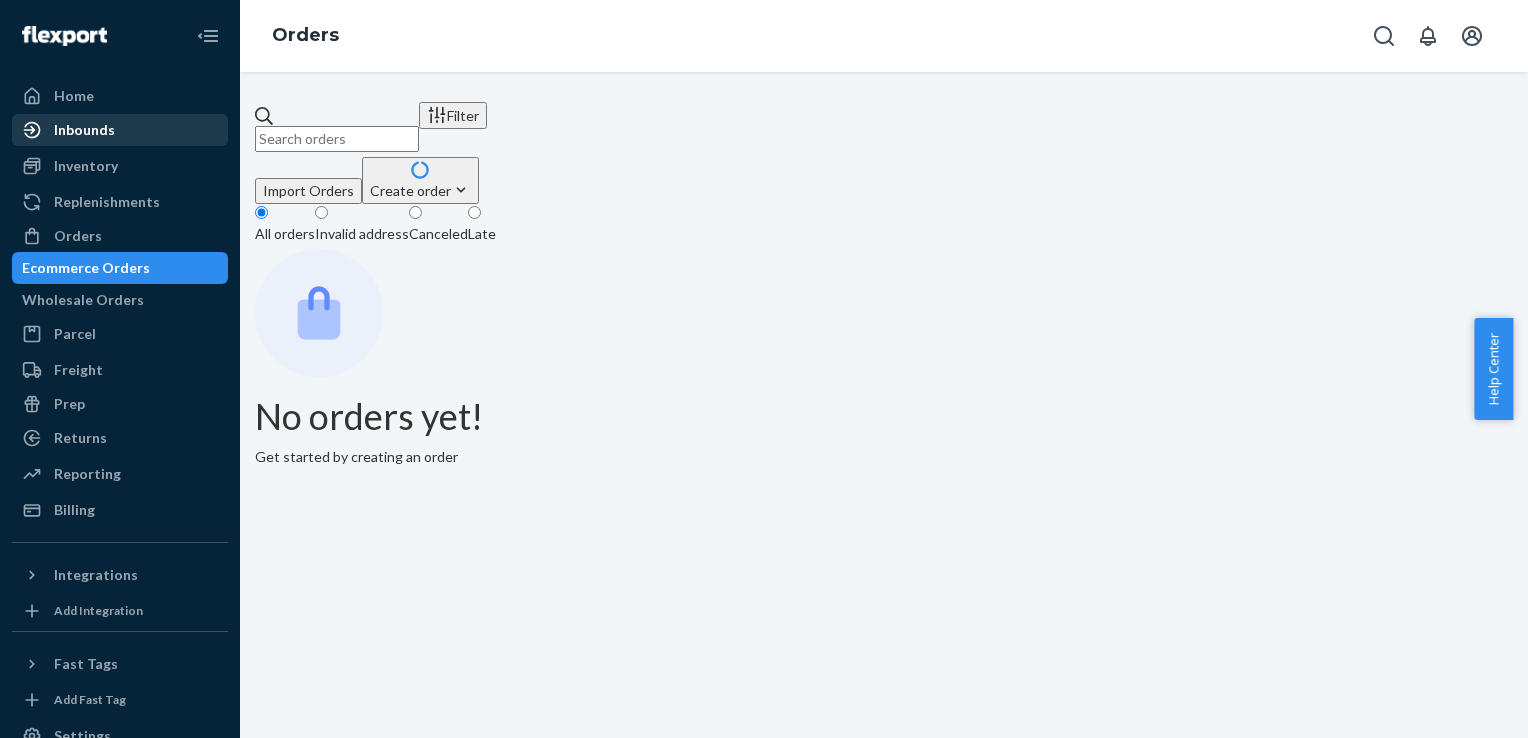 click on "Inbounds" at bounding box center [120, 130] 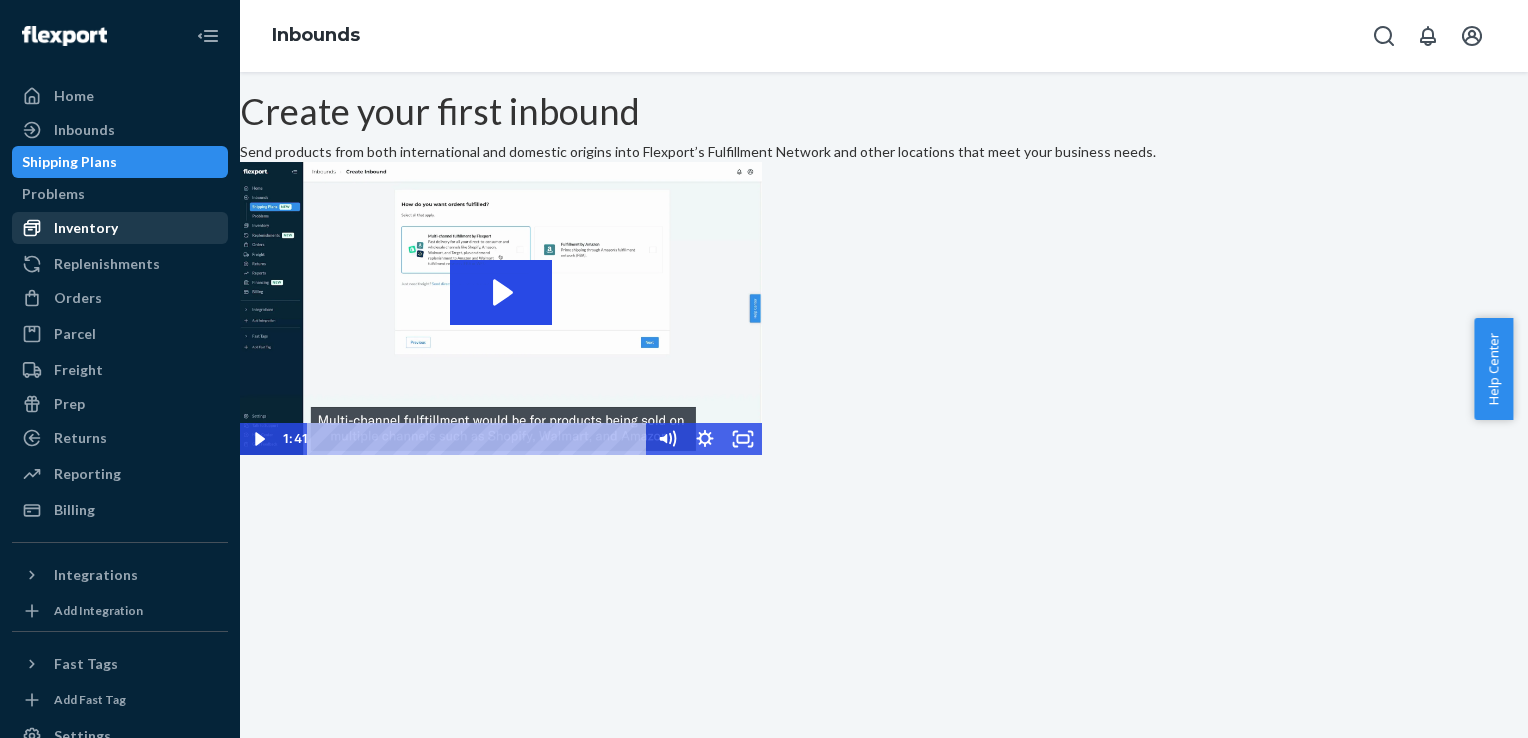 click on "Inventory" at bounding box center (86, 228) 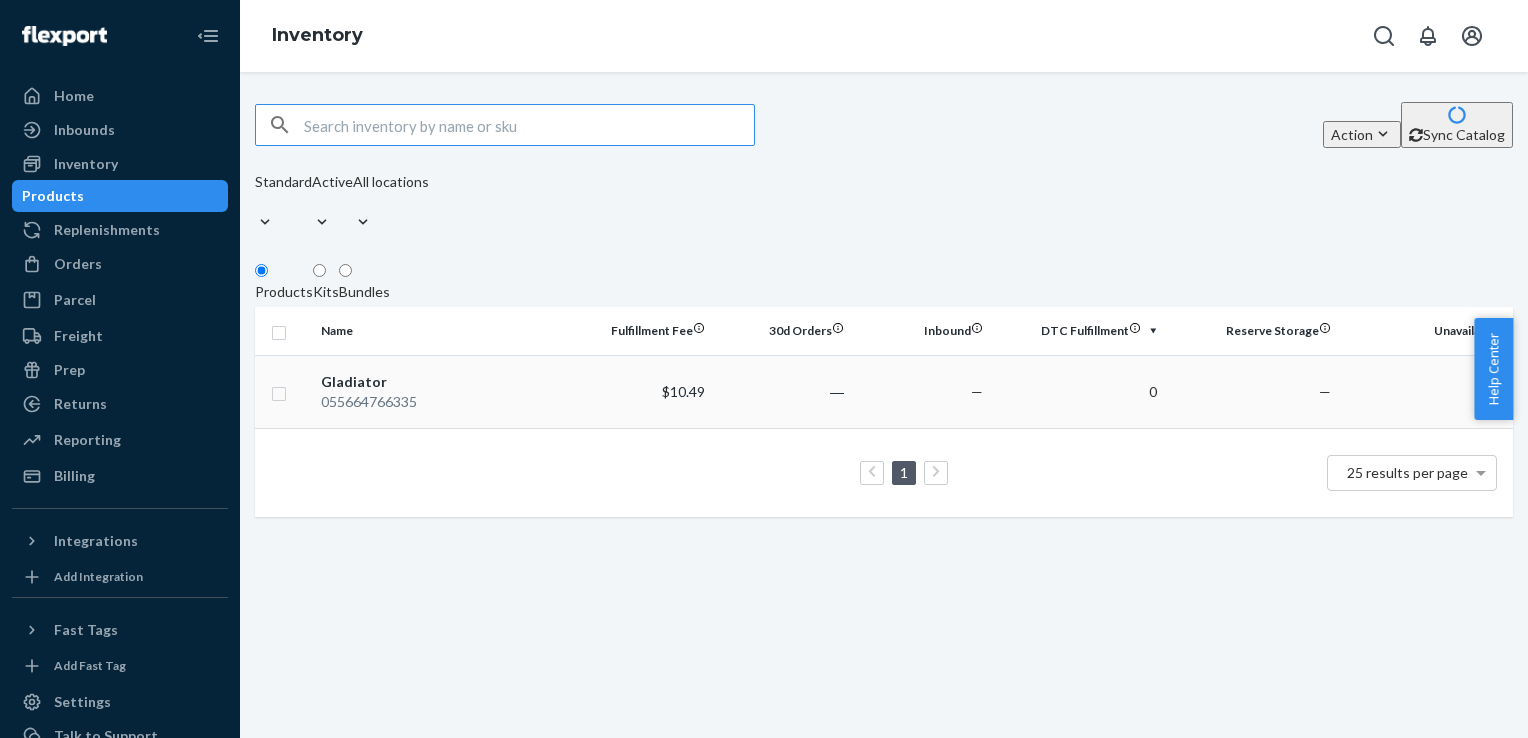 click at bounding box center [279, 391] 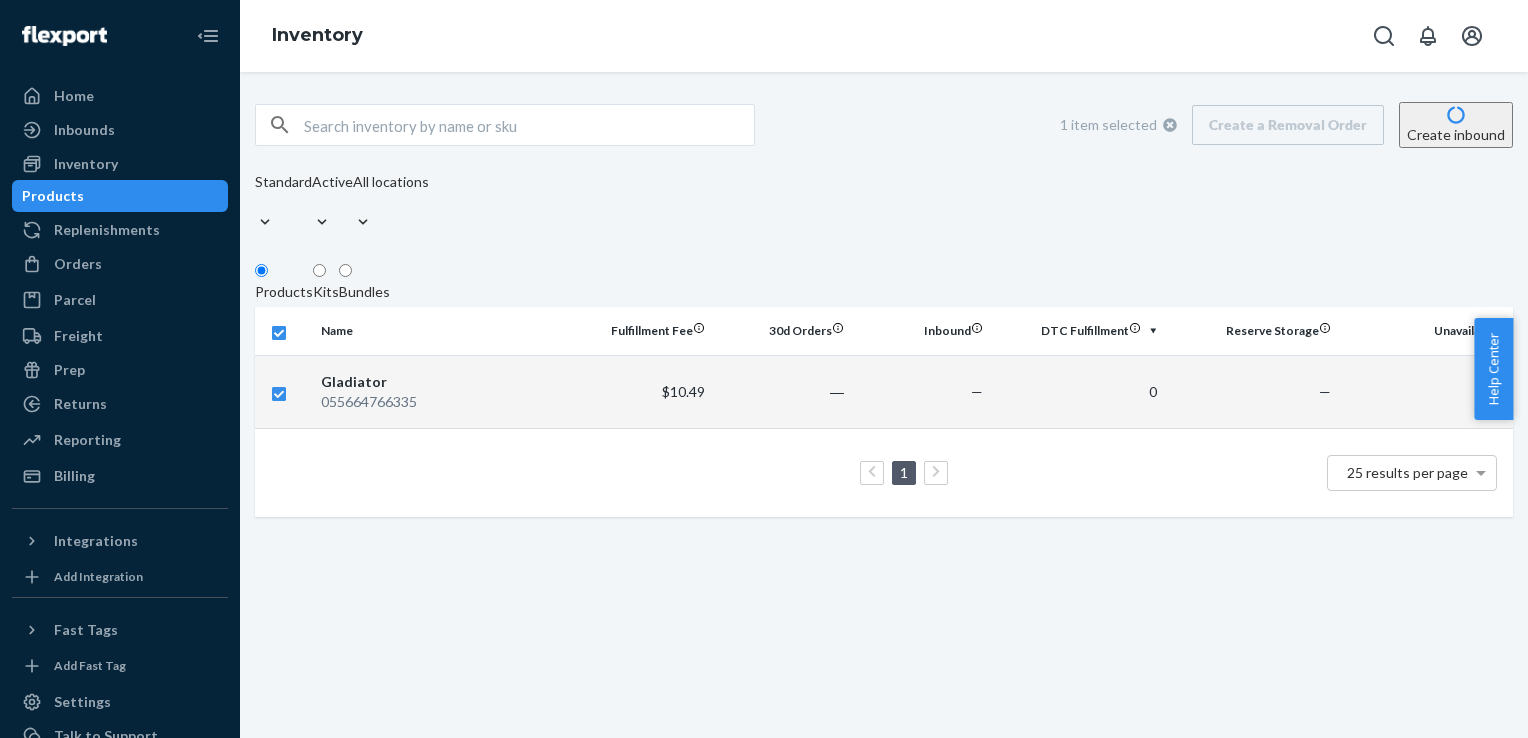 scroll, scrollTop: 0, scrollLeft: 76, axis: horizontal 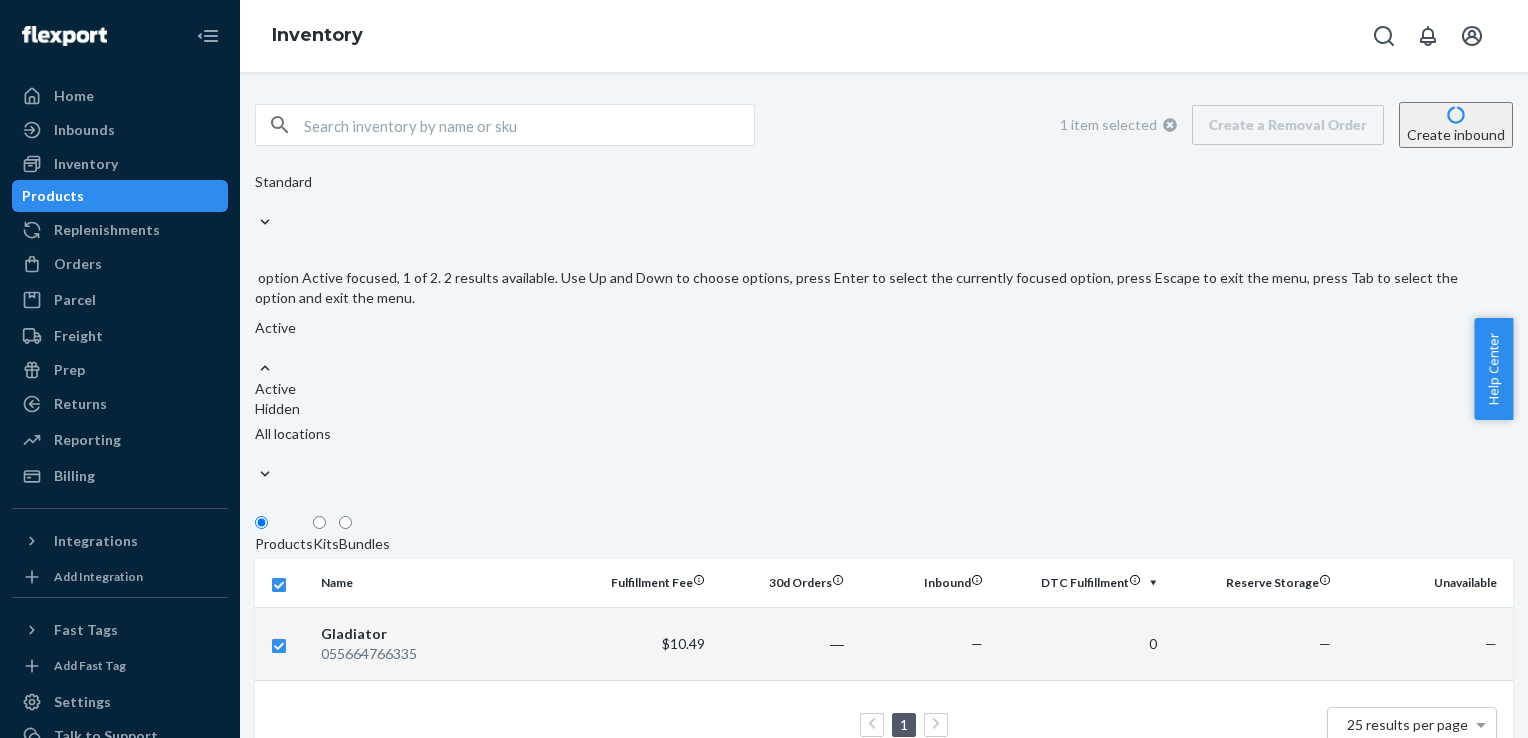 click on "1   item   selected Create a Removal Order Create inbound Standard      option Active focused, 1 of 2. 2 results available. Use Up and Down to choose options, press Enter to select the currently focused option, press Escape to exit the menu, press Tab to select the option and exit the menu. Active Active Hidden All locations Products Kits Bundles Name Fulfillment Fee 30d Orders Inbound DTC Fulfillment Reserve Storage Unavailable Gladiator 055664766335 $10.49 ― — 0 — — 1 25 results per page" at bounding box center [884, 435] 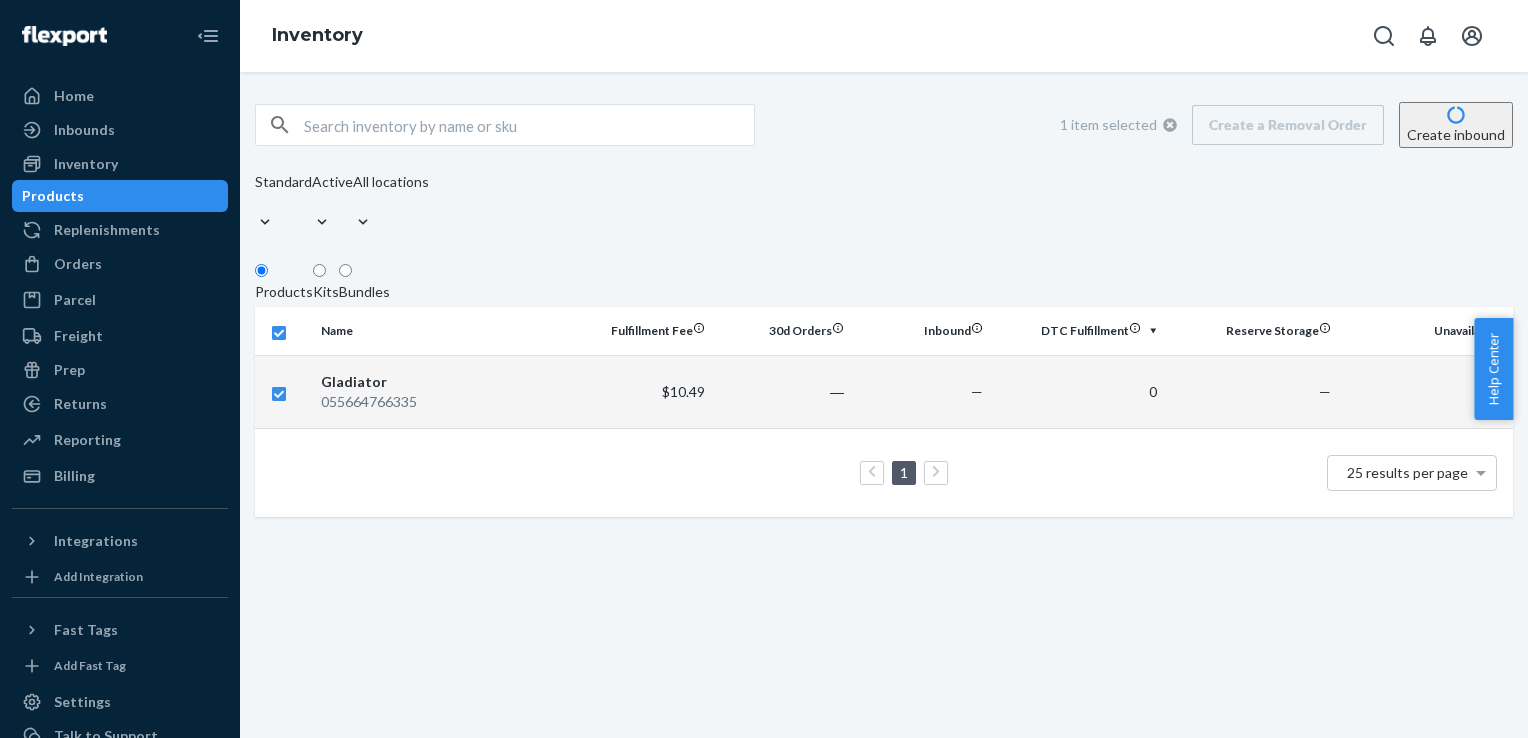 click on "Standard" at bounding box center [283, 192] 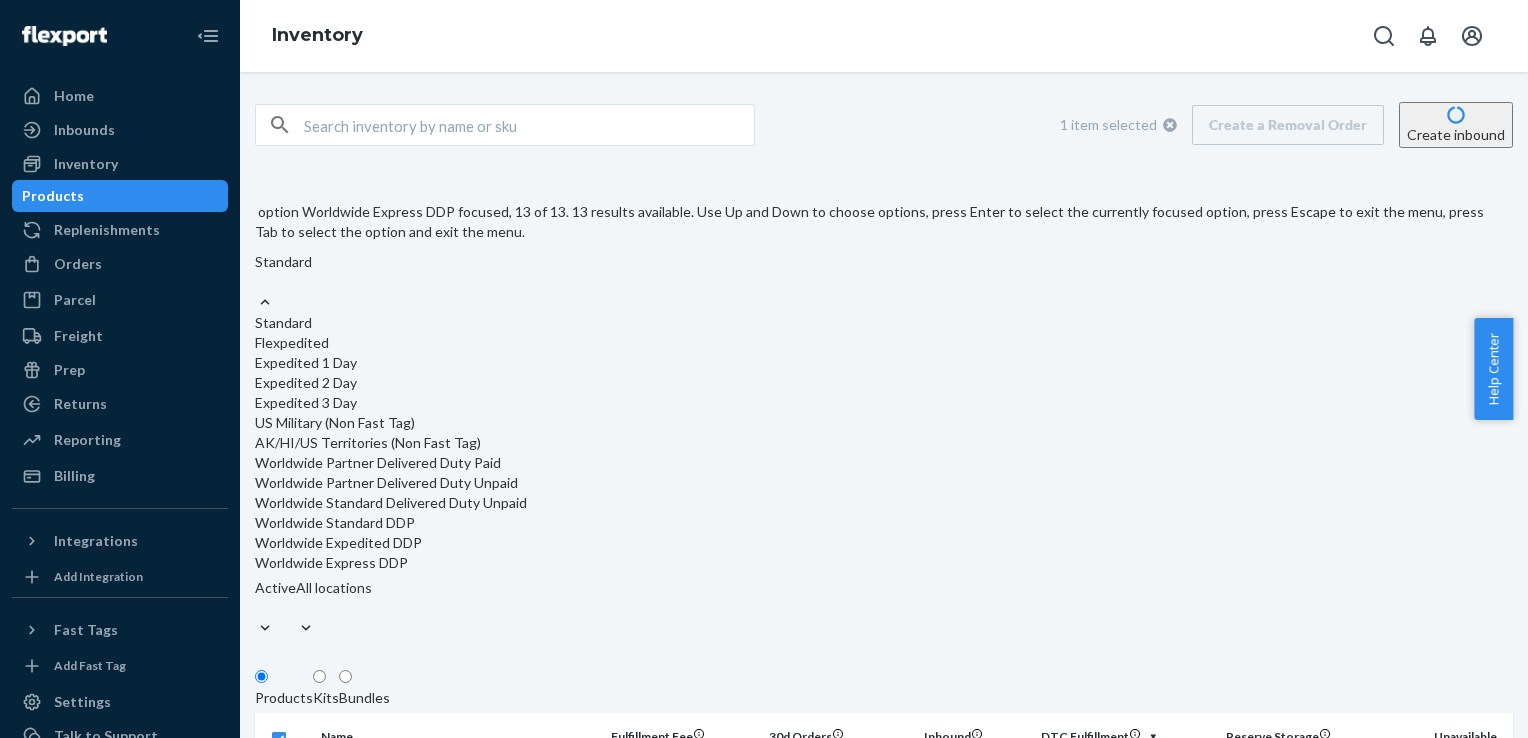 scroll, scrollTop: 308, scrollLeft: 0, axis: vertical 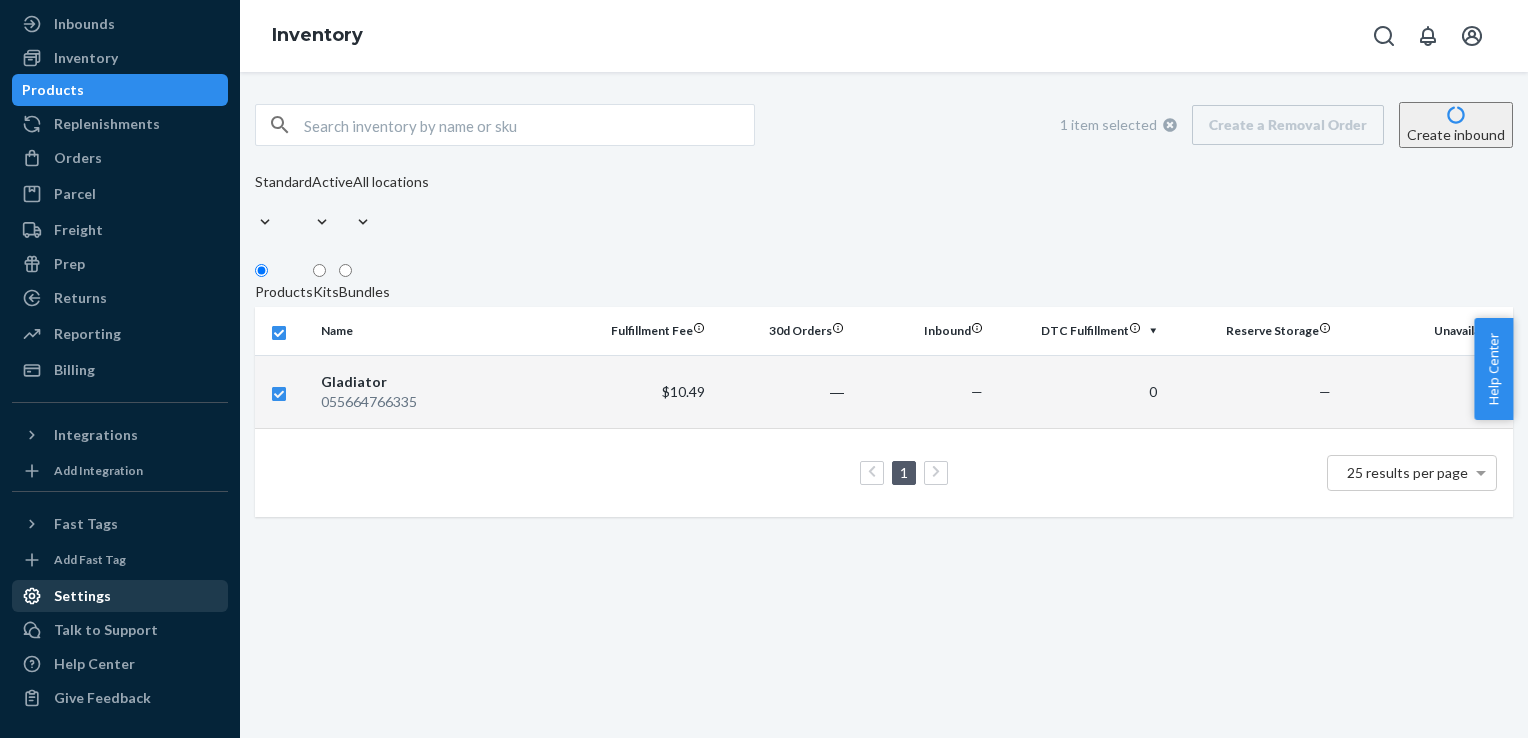 click on "Settings" at bounding box center [120, 596] 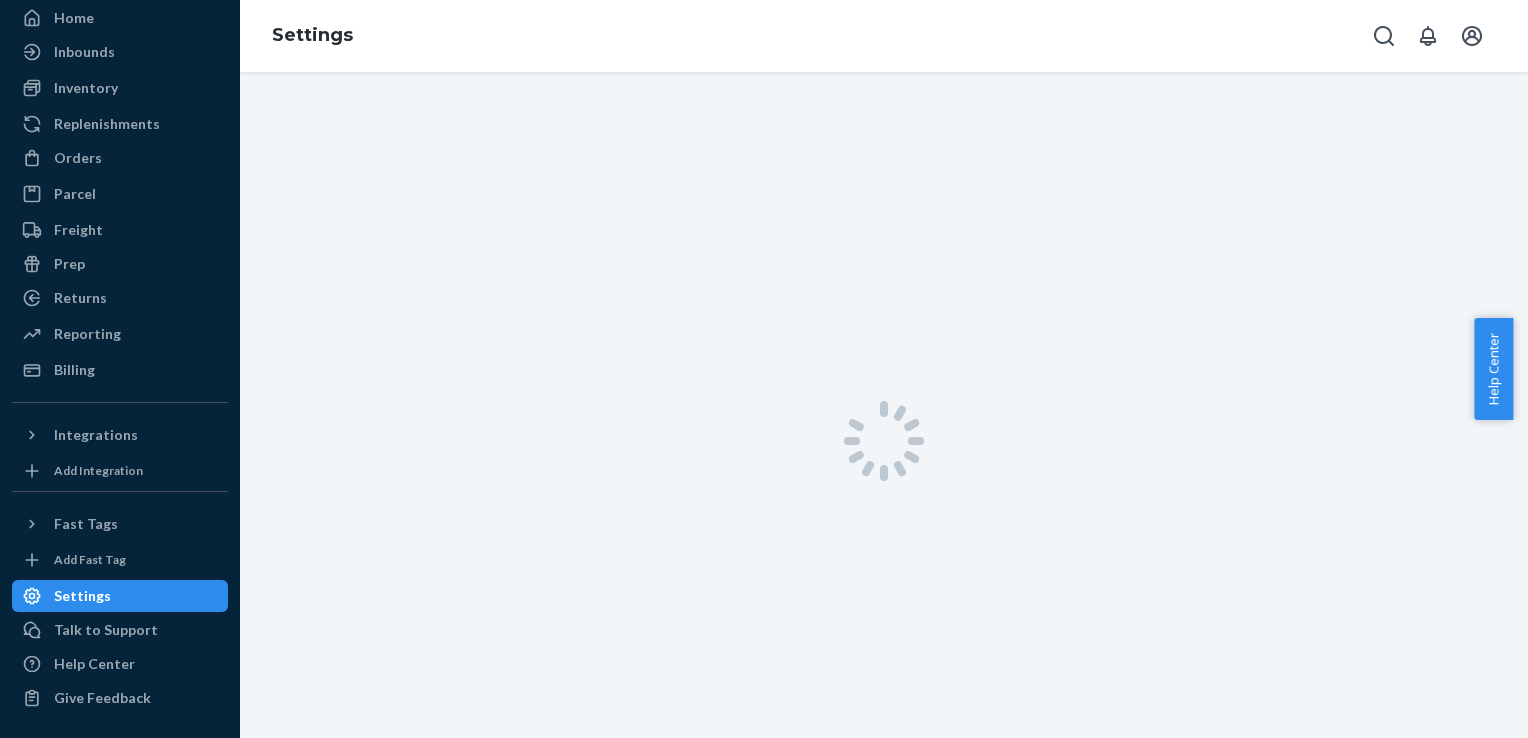 scroll, scrollTop: 76, scrollLeft: 0, axis: vertical 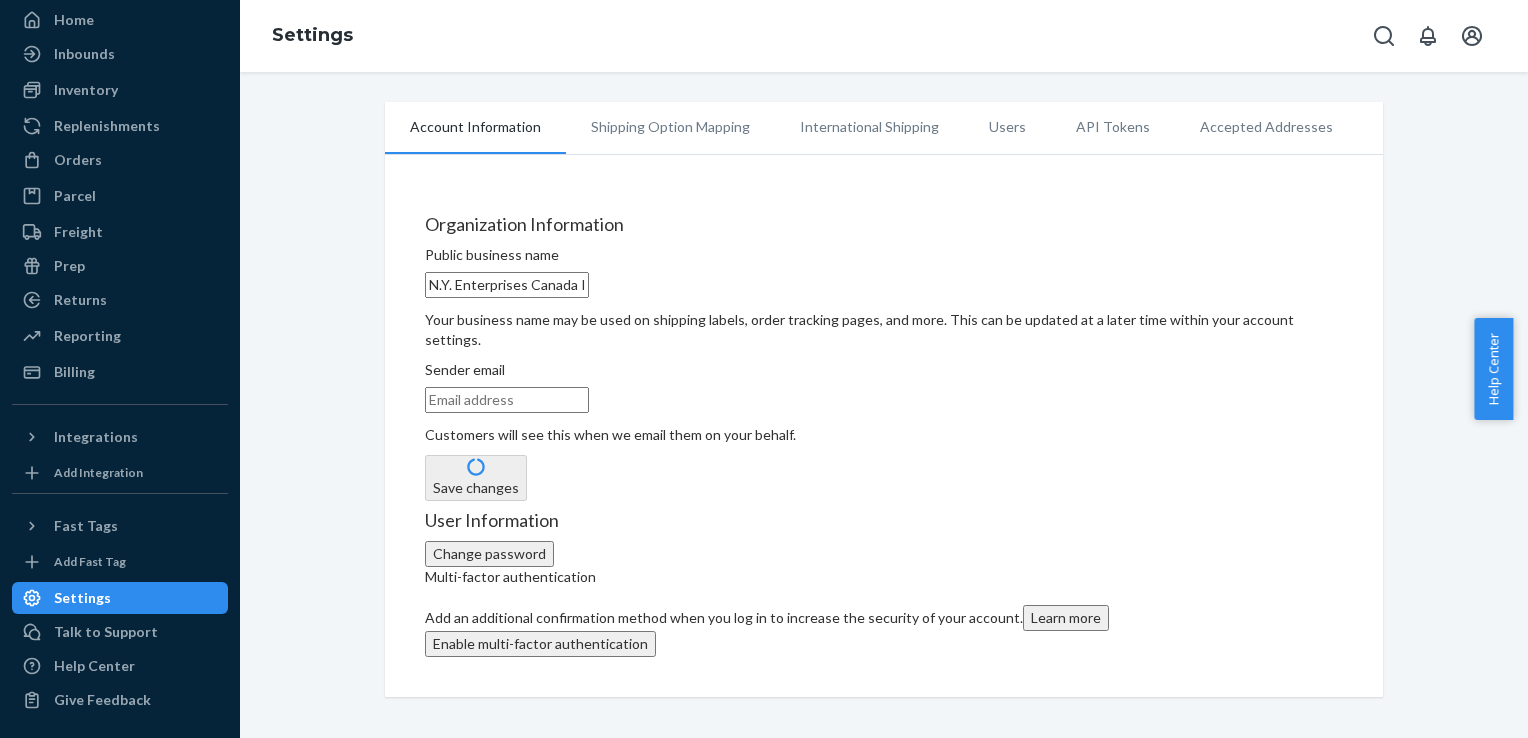 click on "Shipping Option Mapping" at bounding box center (670, 127) 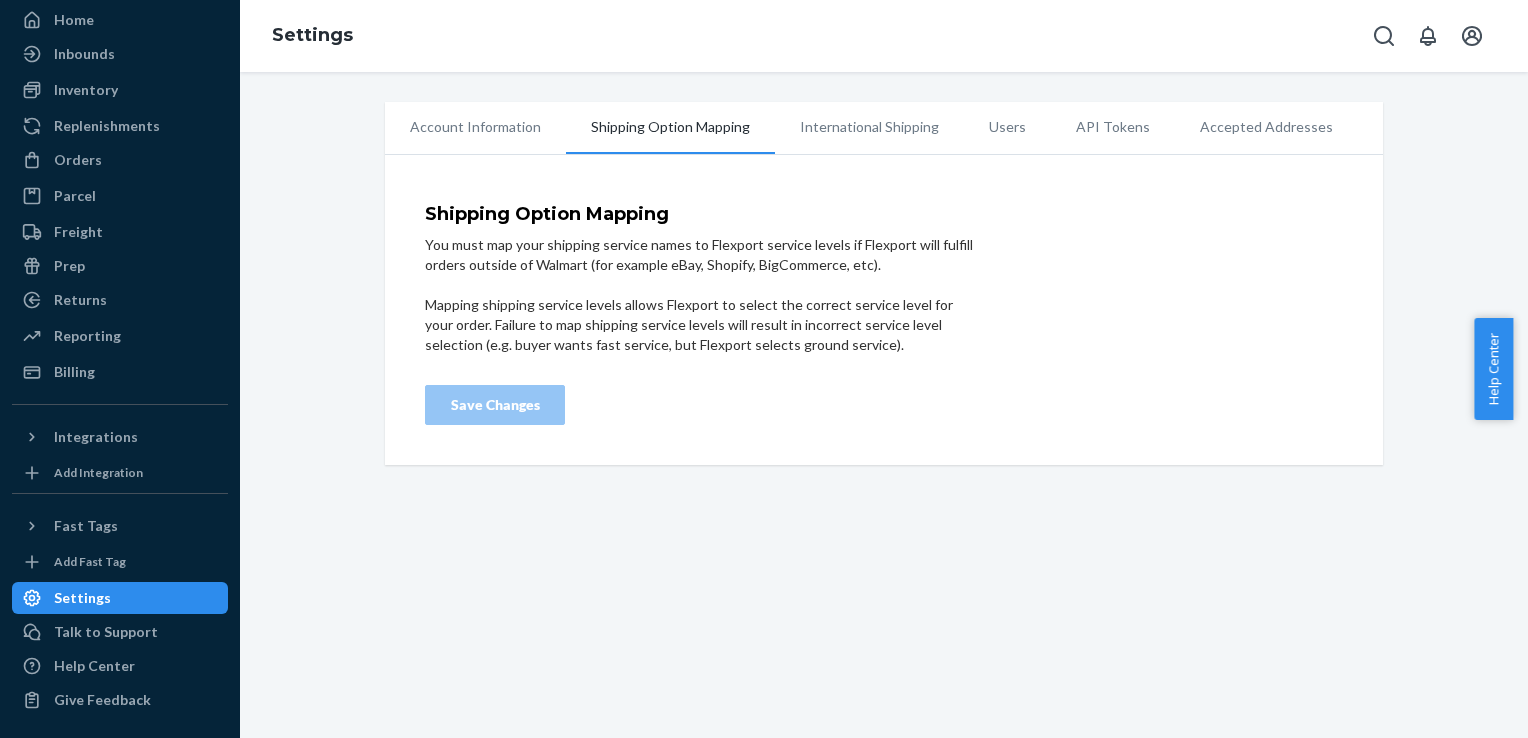 click on "International Shipping" at bounding box center (869, 127) 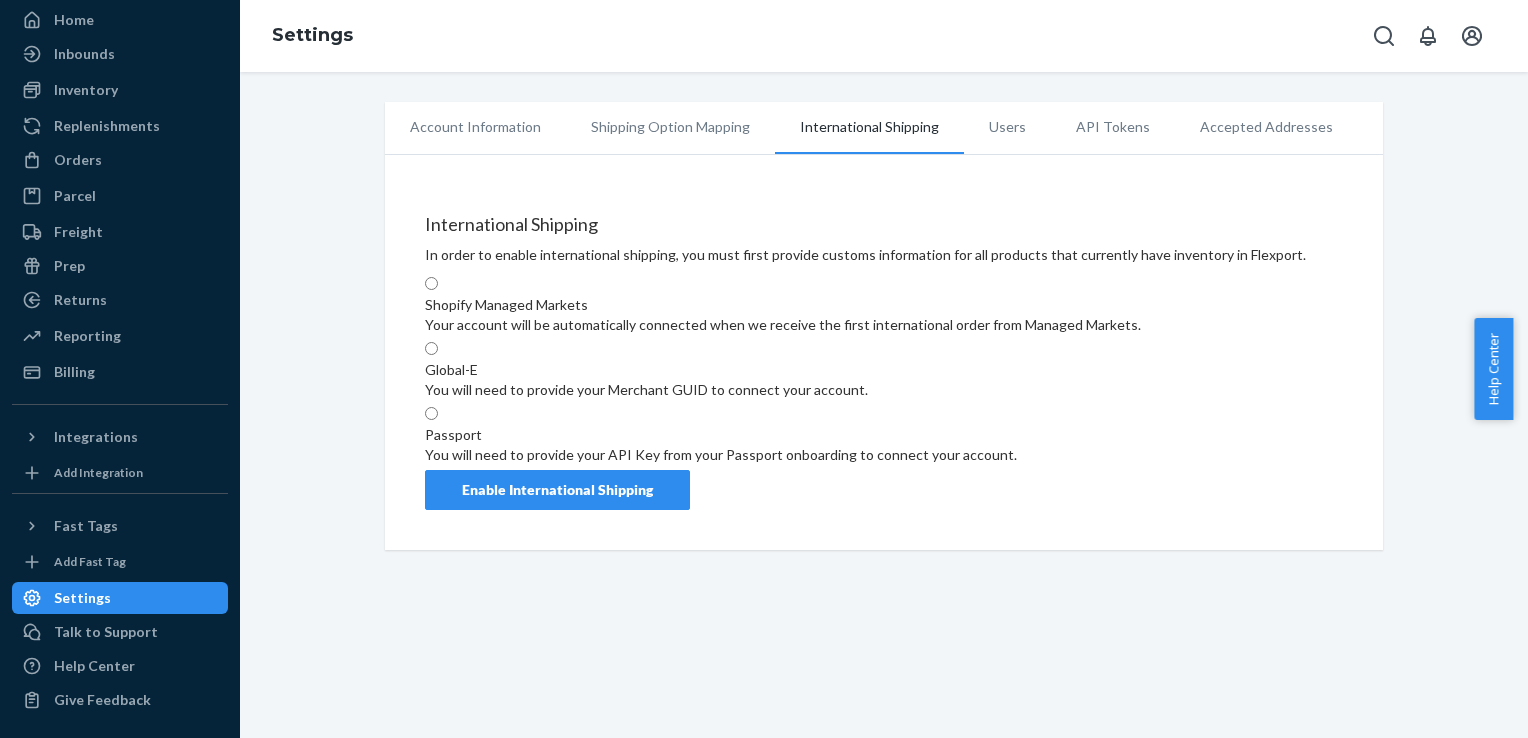 click on "Users" at bounding box center (1007, 127) 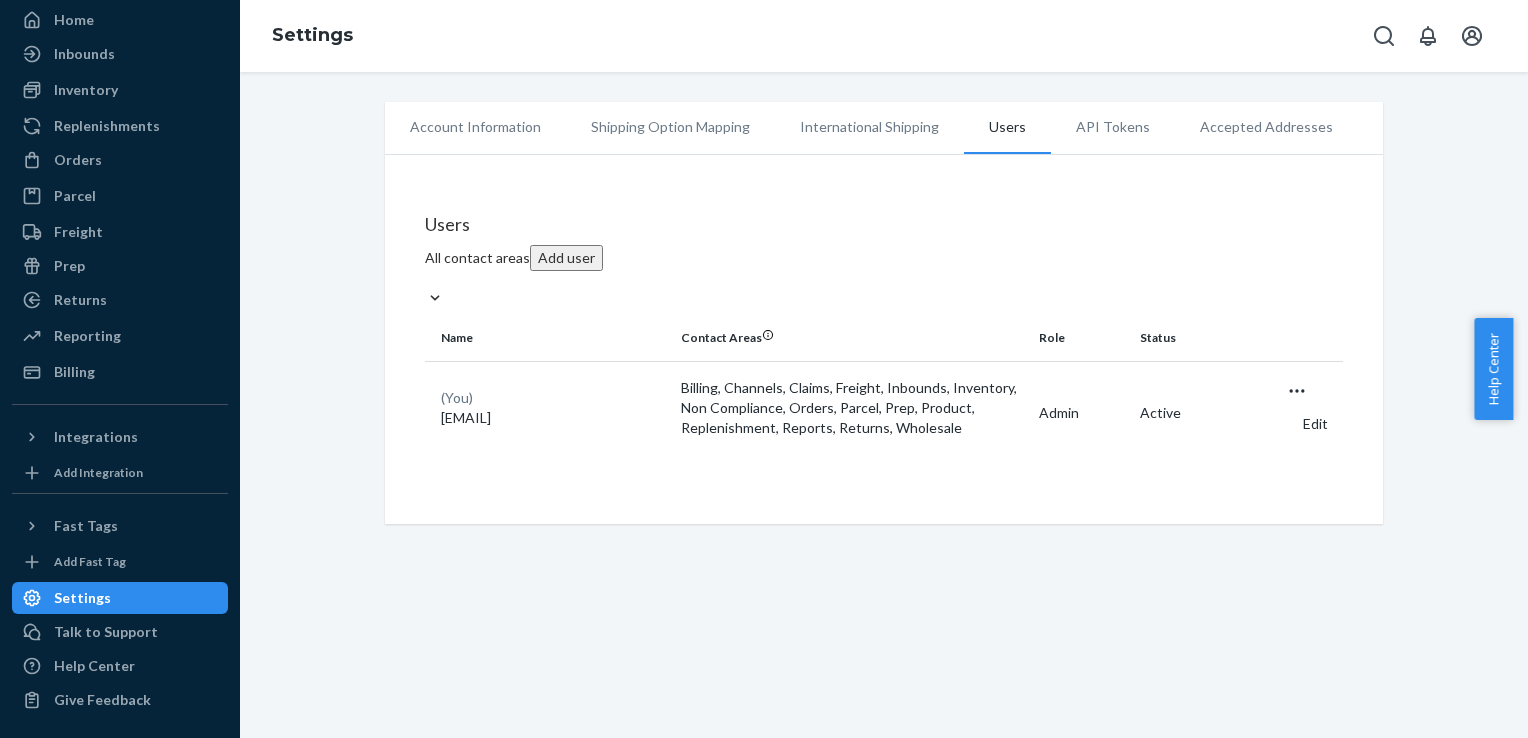 click on "API Tokens" at bounding box center (1113, 127) 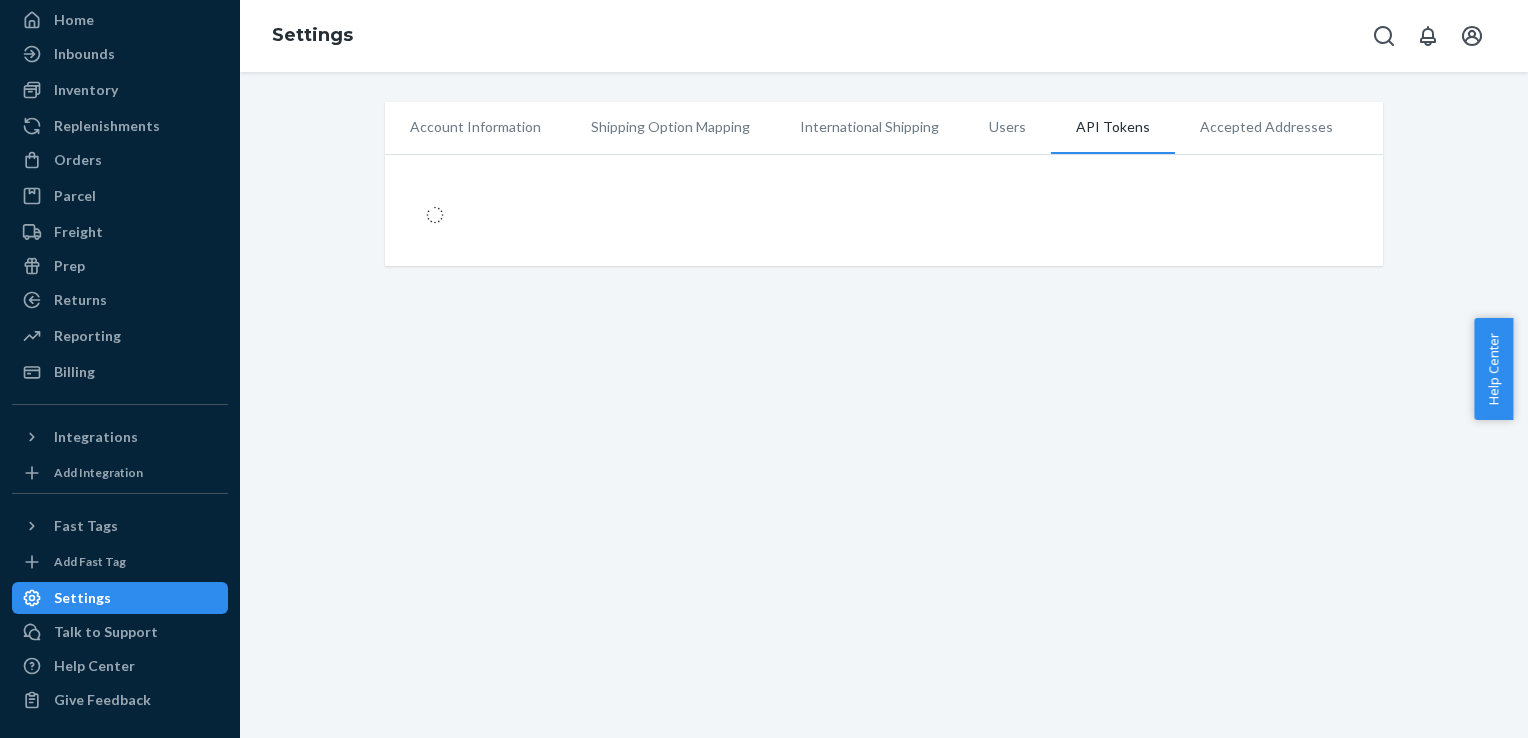 click on "Accepted Addresses" at bounding box center [1266, 127] 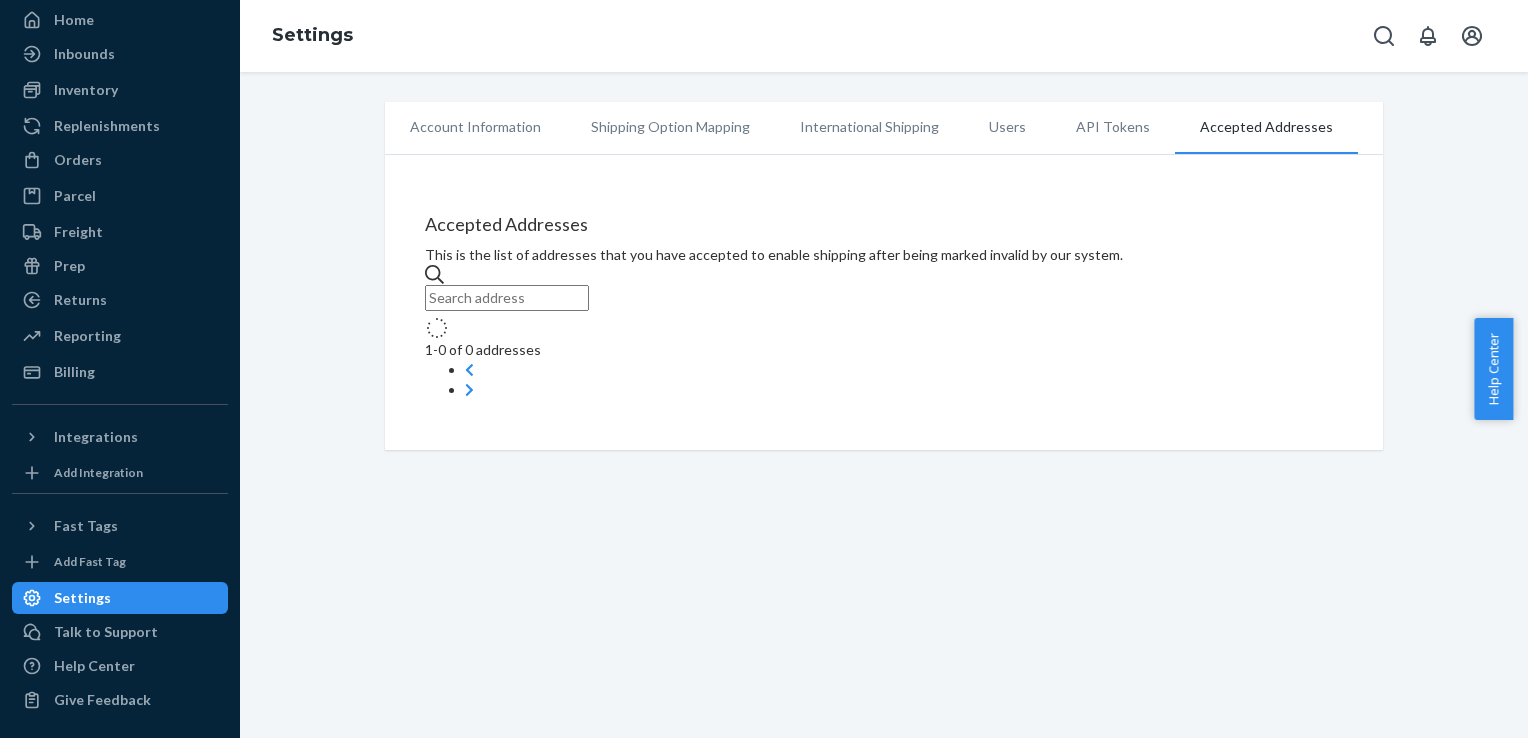 click on "1 - 0   of   0   addresses" at bounding box center (884, 370) 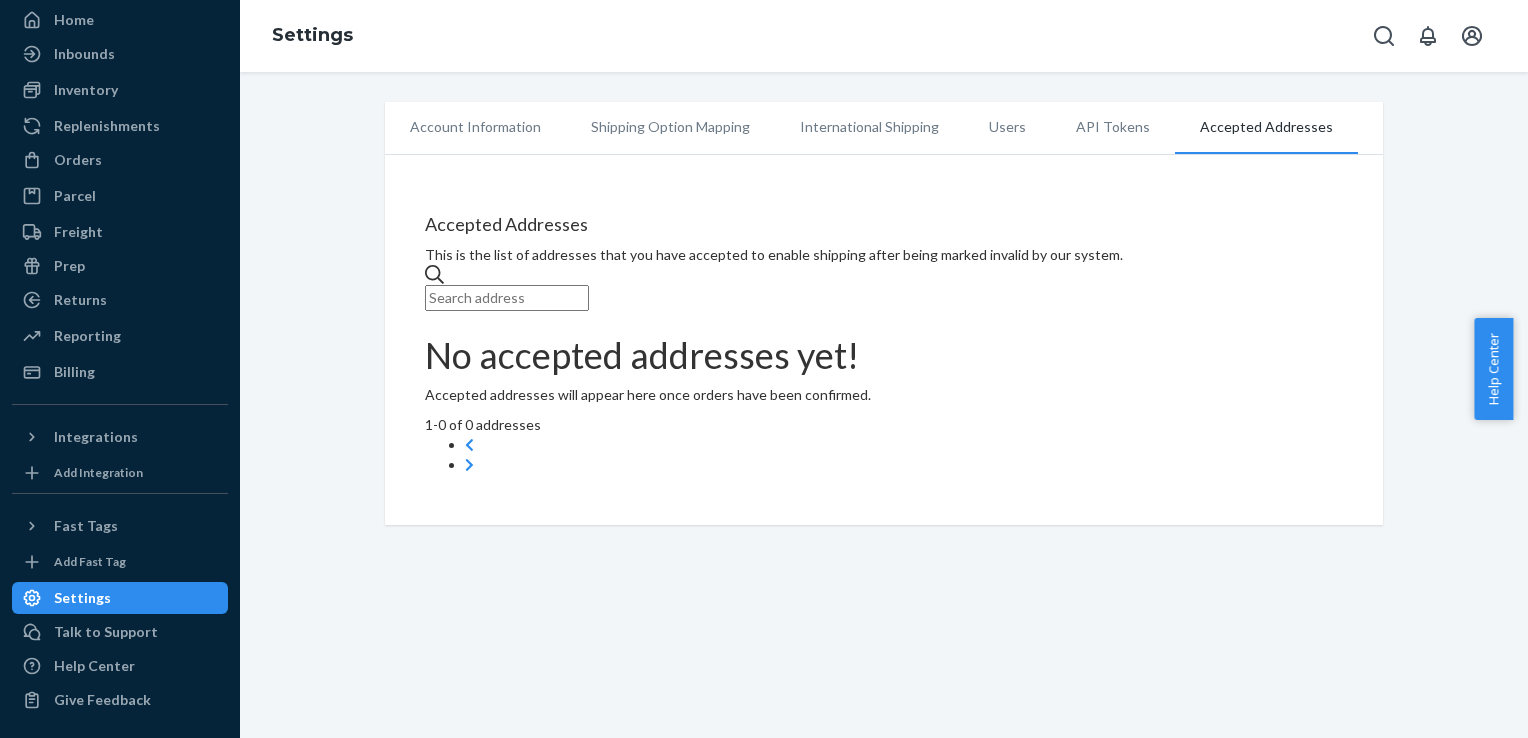 click on "Account Information Shipping Option Mapping International Shipping Users API Tokens Accepted Addresses Accepted Addresses This is the list of addresses that you have accepted to enable shipping after being marked invalid by our system. No accepted addresses yet! Accepted addresses will appear here once orders have been confirmed. 1 - 0   of   0   addresses" at bounding box center (884, 313) 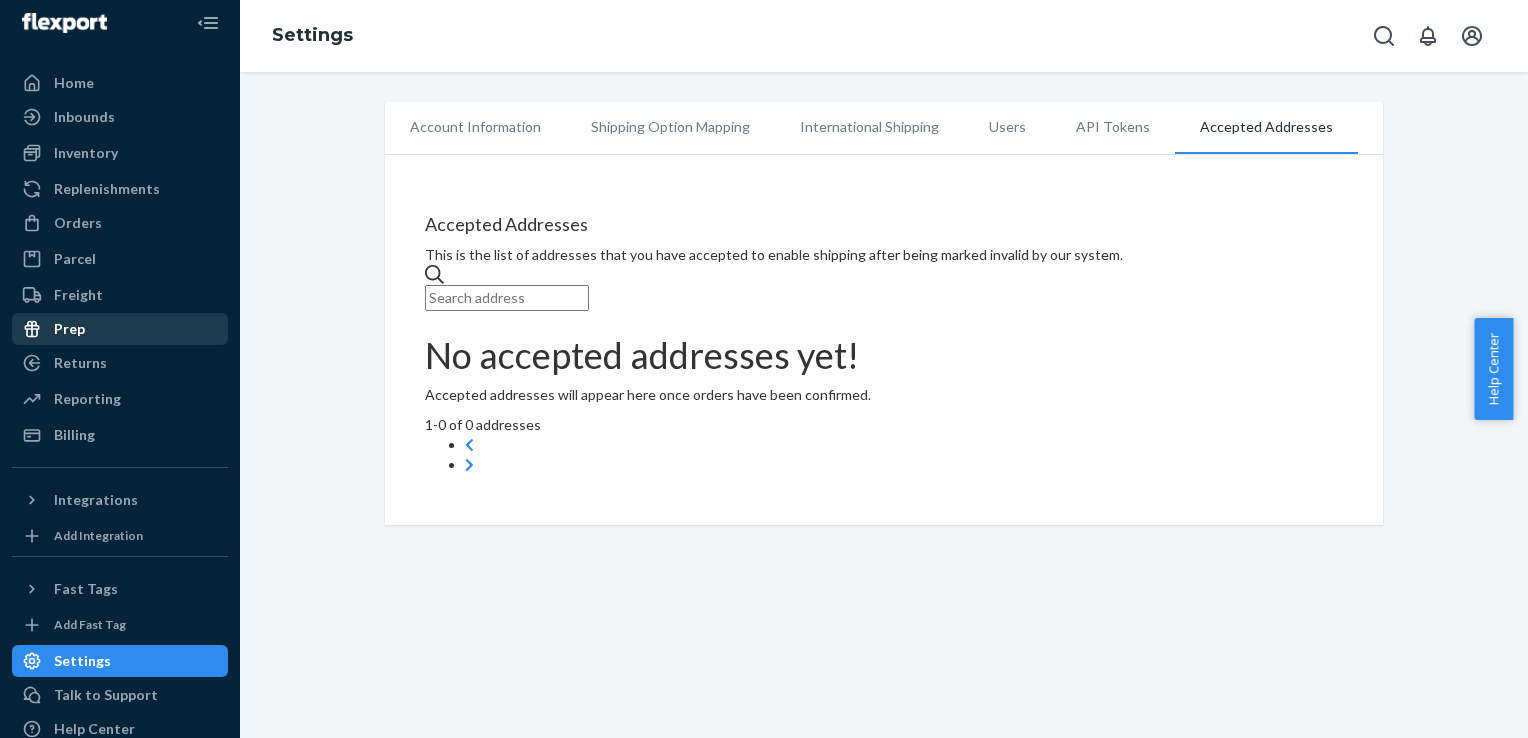 scroll, scrollTop: 0, scrollLeft: 0, axis: both 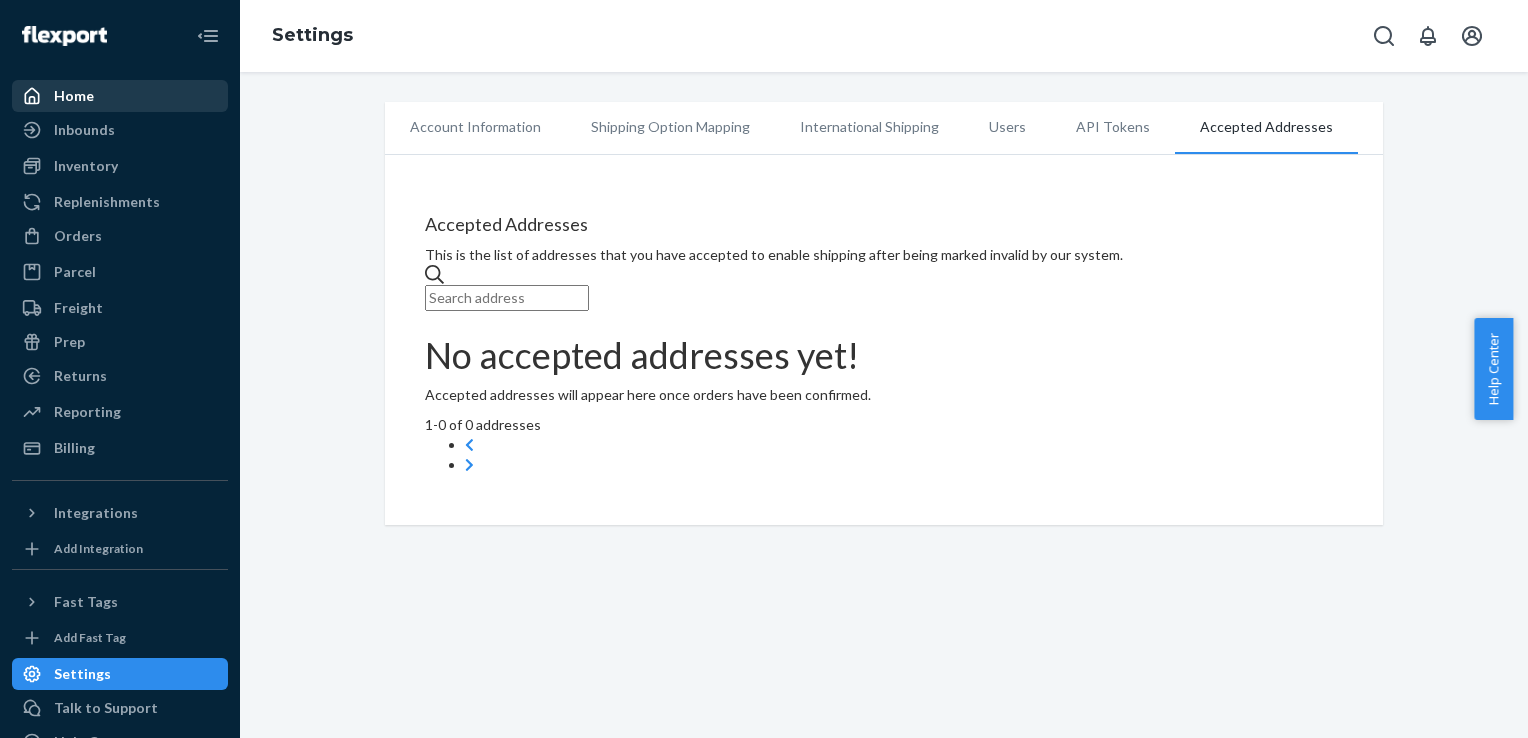 click on "Home" at bounding box center [120, 96] 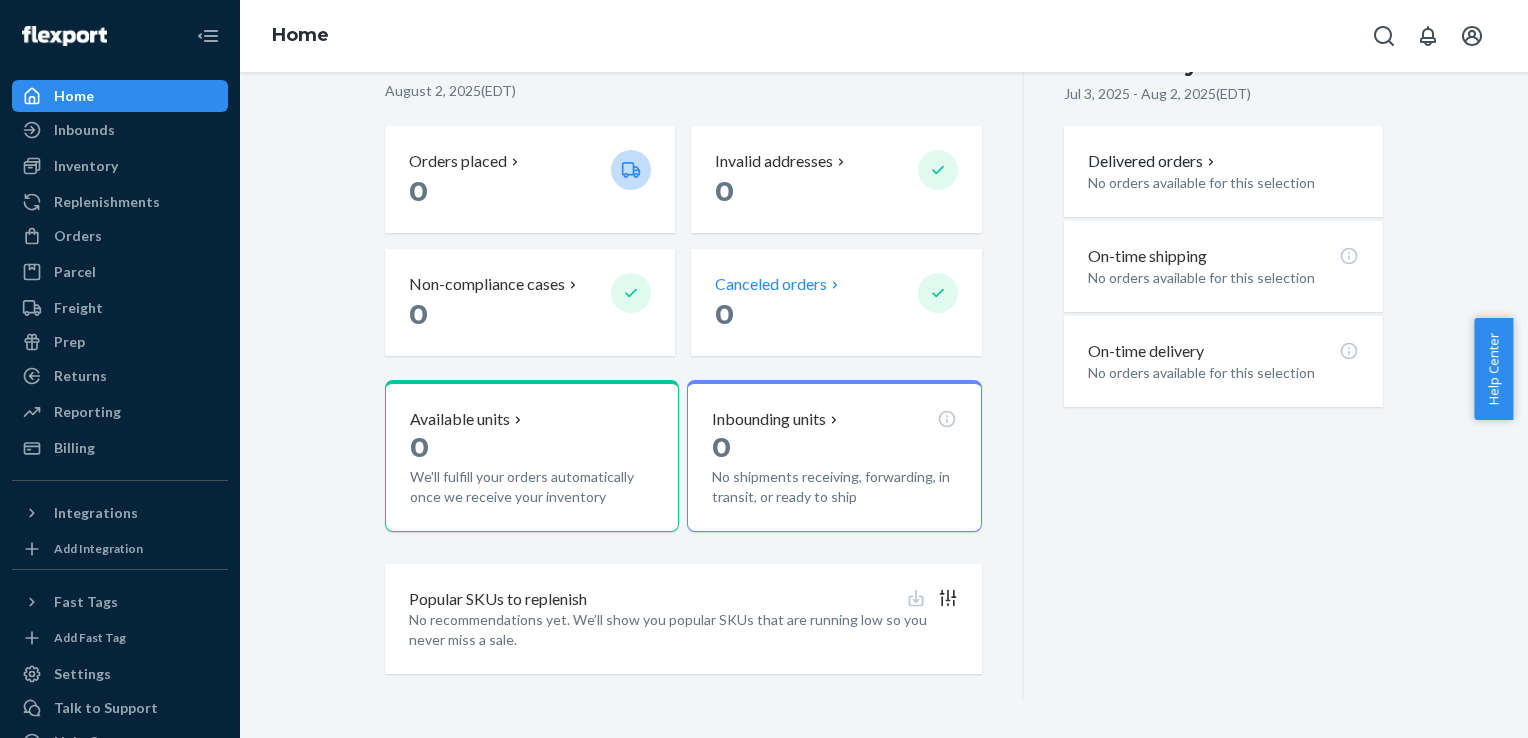 scroll, scrollTop: 208, scrollLeft: 0, axis: vertical 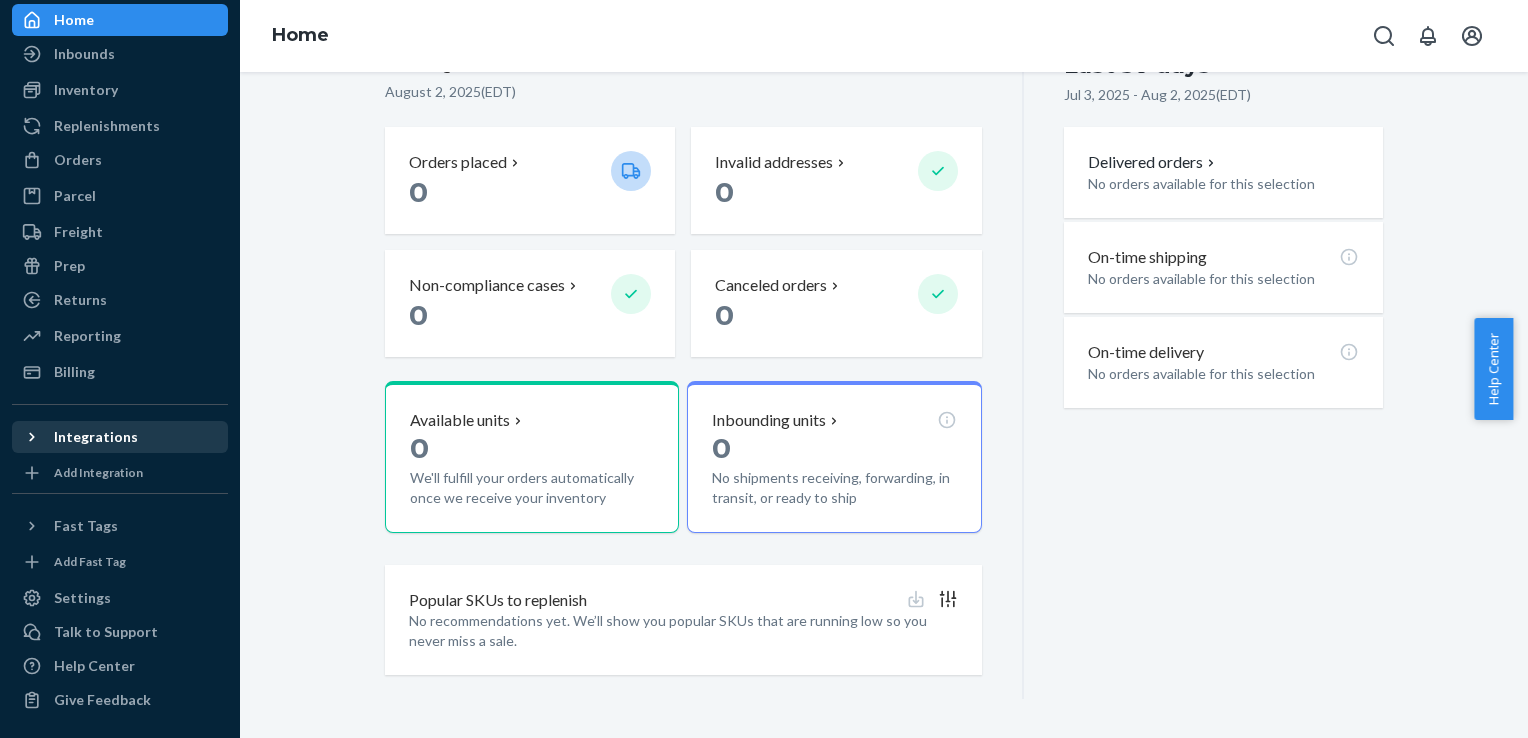 click on "Integrations" at bounding box center [96, 437] 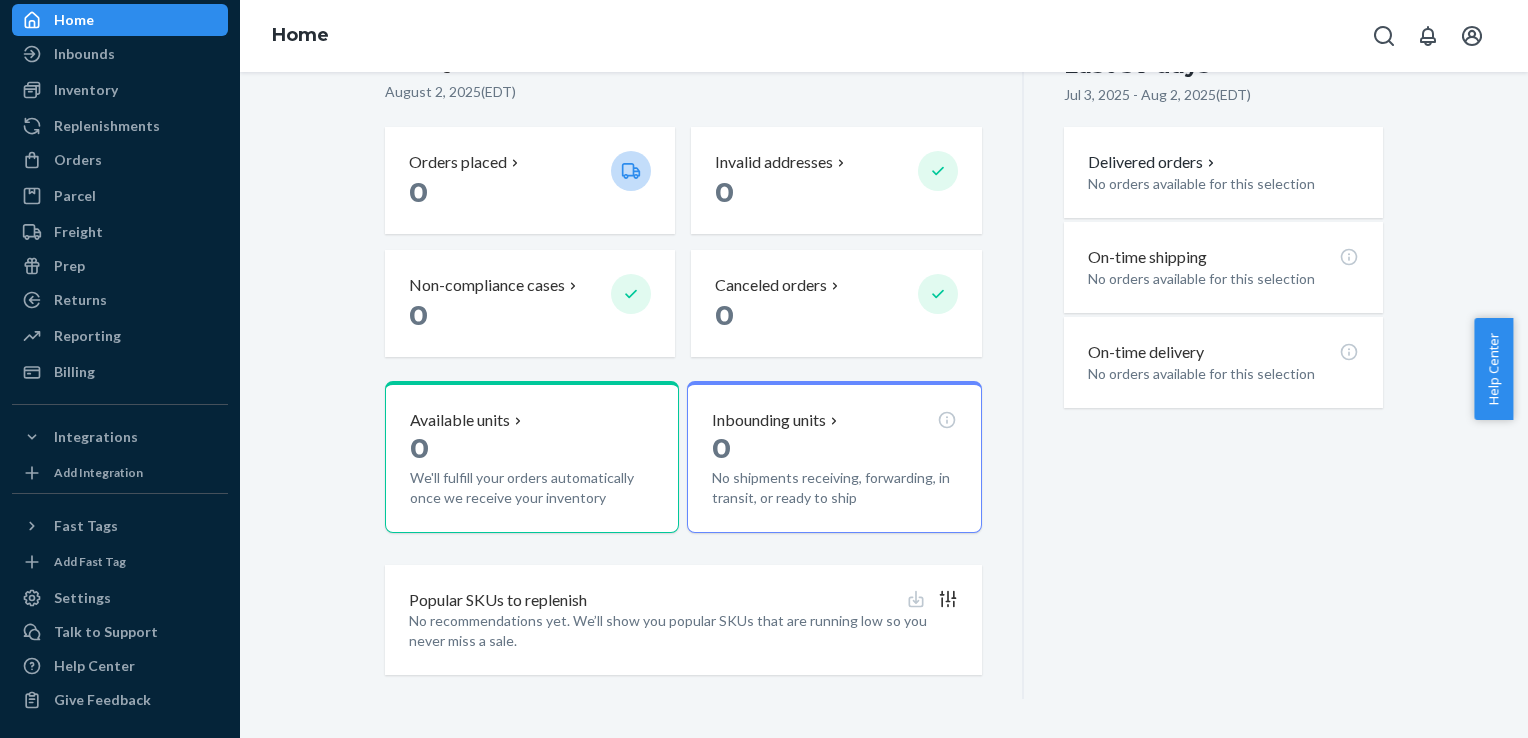 click on "Home Inbounds Shipping Plans Problems Inventory Products Replenishments Orders Ecommerce Orders Wholesale Orders Parcel Parcel orders Integrations Freight Prep Returns All Returns Get Onboarded Reporting Reports Analytics Billing Integrations Add Integration Fast Tags Add Fast Tag Settings Talk to Support Help Center Give Feedback" at bounding box center [120, 369] 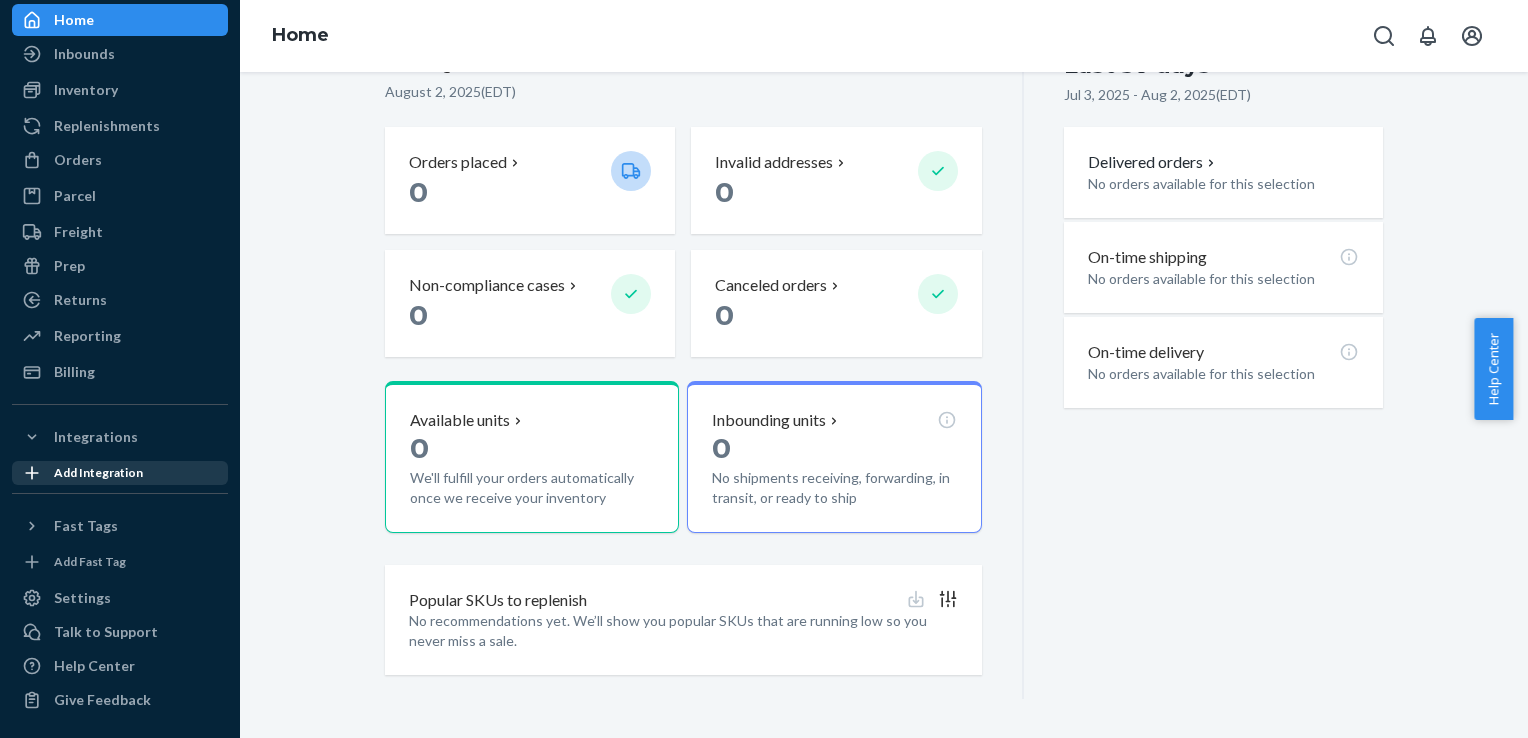 click on "Add Integration" at bounding box center (98, 472) 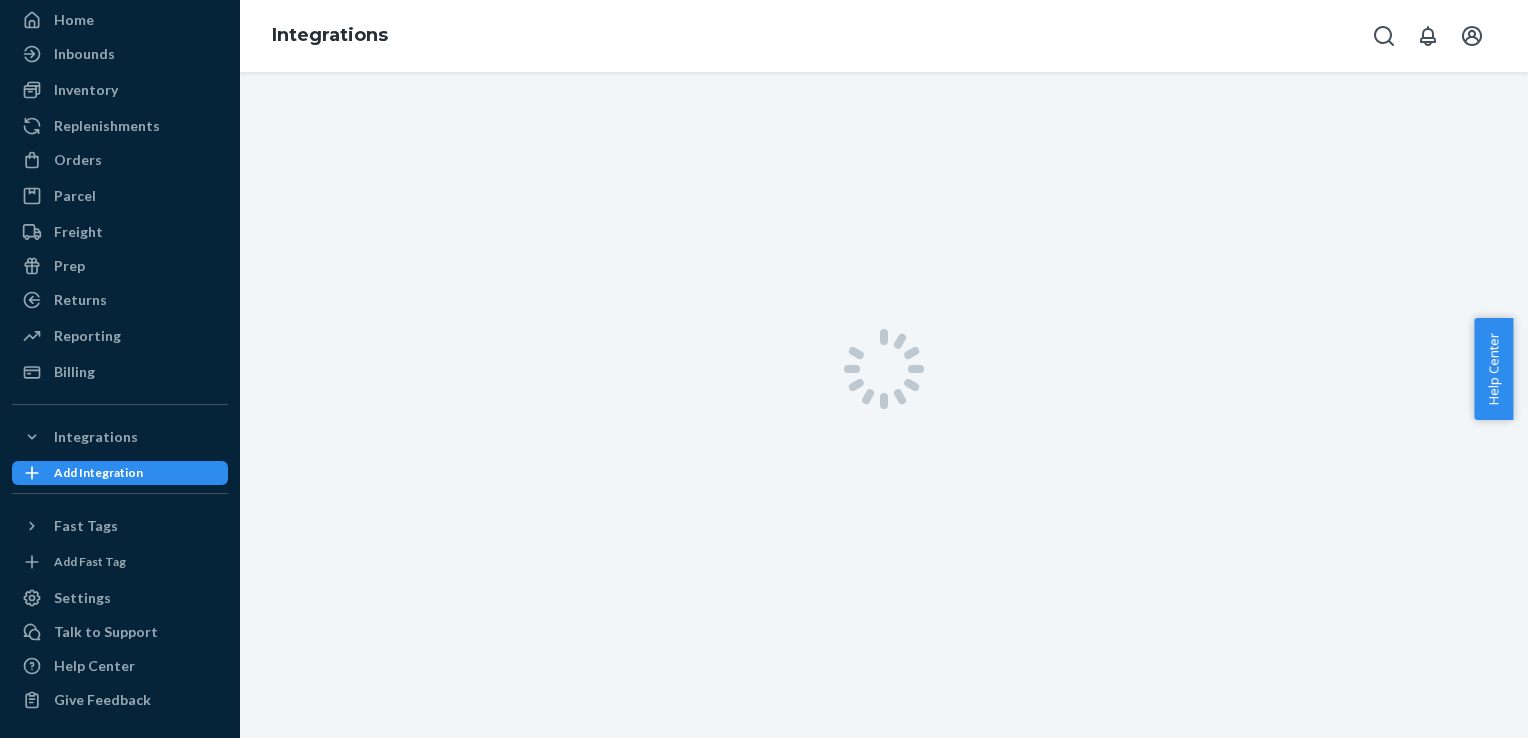 scroll, scrollTop: 0, scrollLeft: 0, axis: both 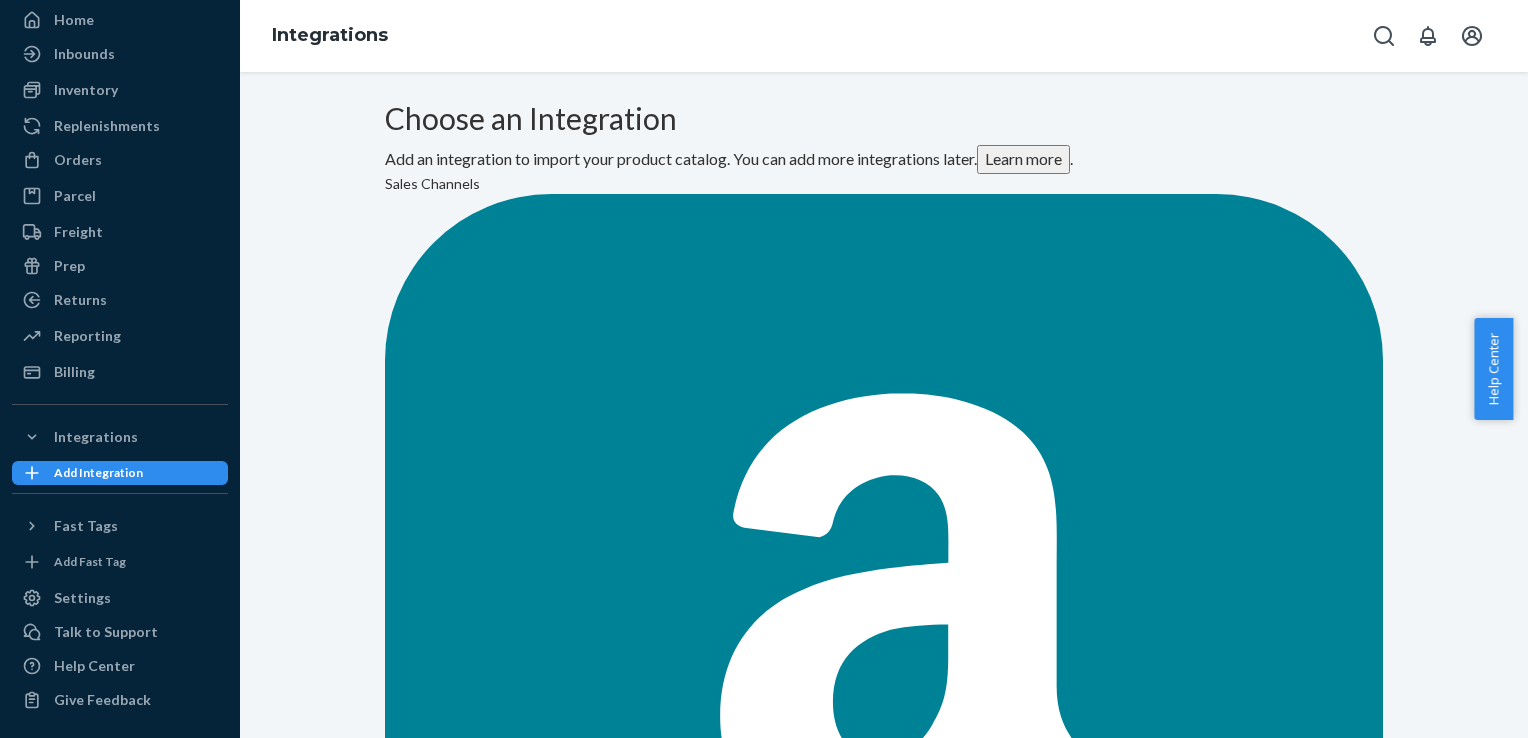 click on "Amazon Add Integration BigCommerce Add Integration eBay Add Integration Etsy Add Integration Shein Add Integration Shopify Add Integration SPS Commerce Add Integration Walmart Add Integration Wish Add Integration WooCommerce Add Integration" at bounding box center [884, 5554] 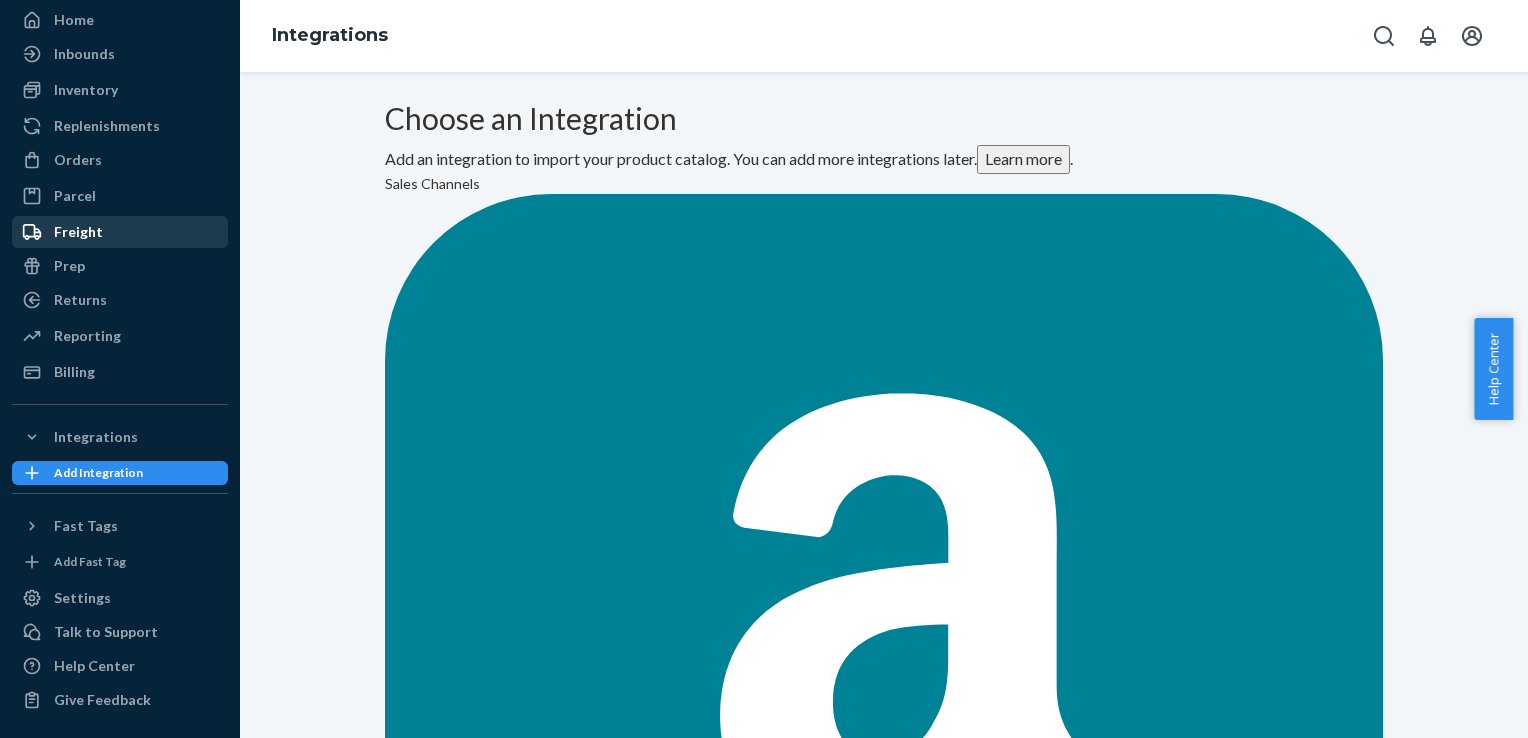 scroll, scrollTop: 0, scrollLeft: 0, axis: both 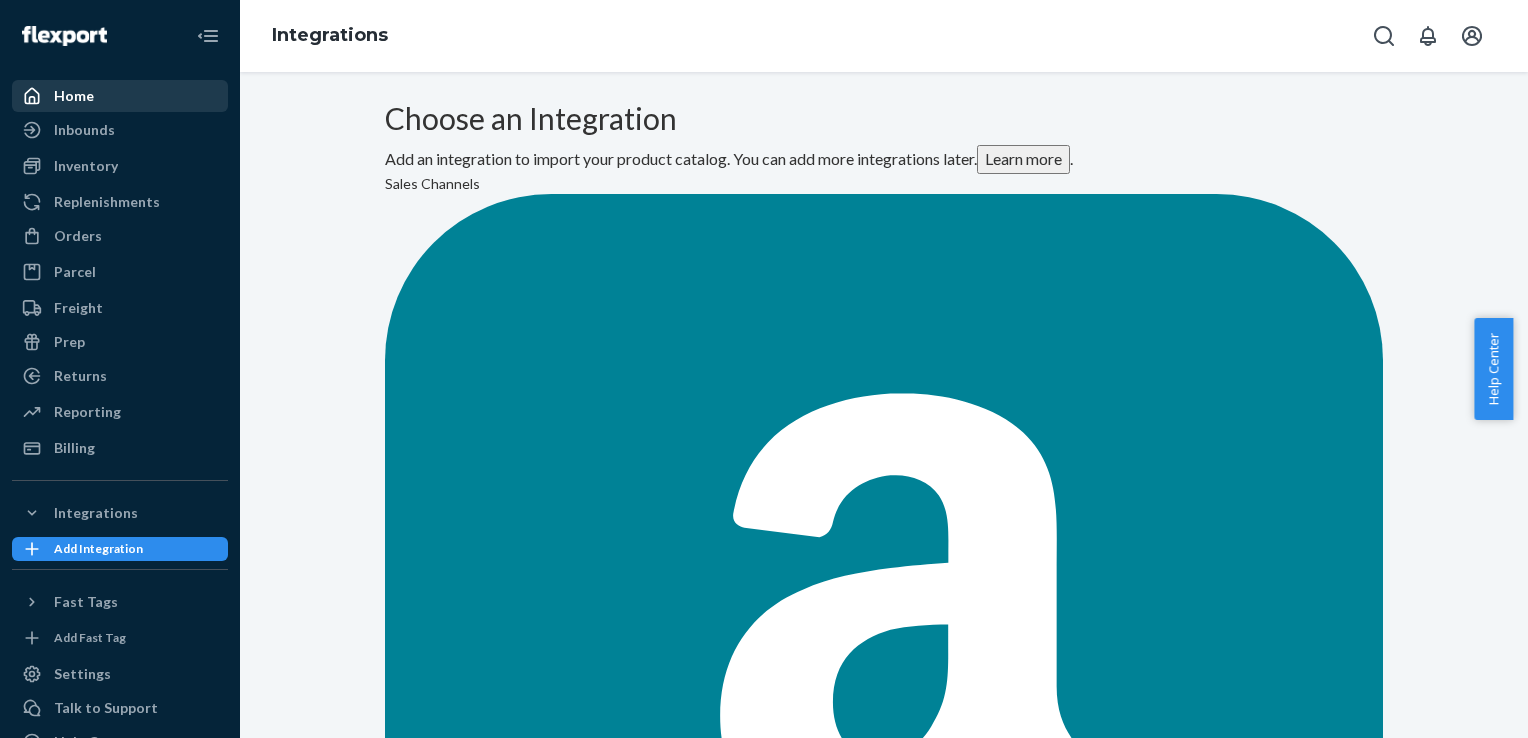click on "Home" at bounding box center [120, 96] 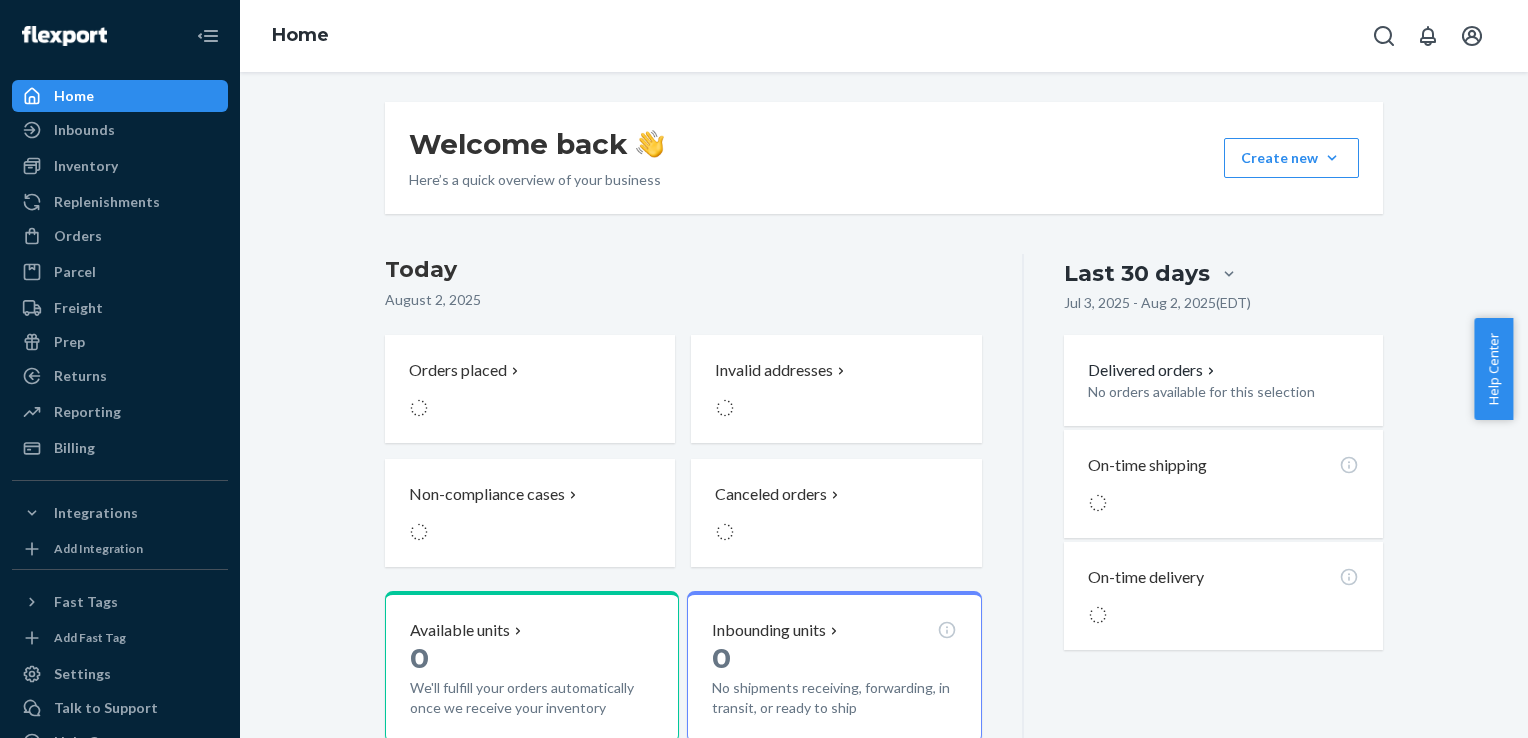 click on "Today" at bounding box center [683, 270] 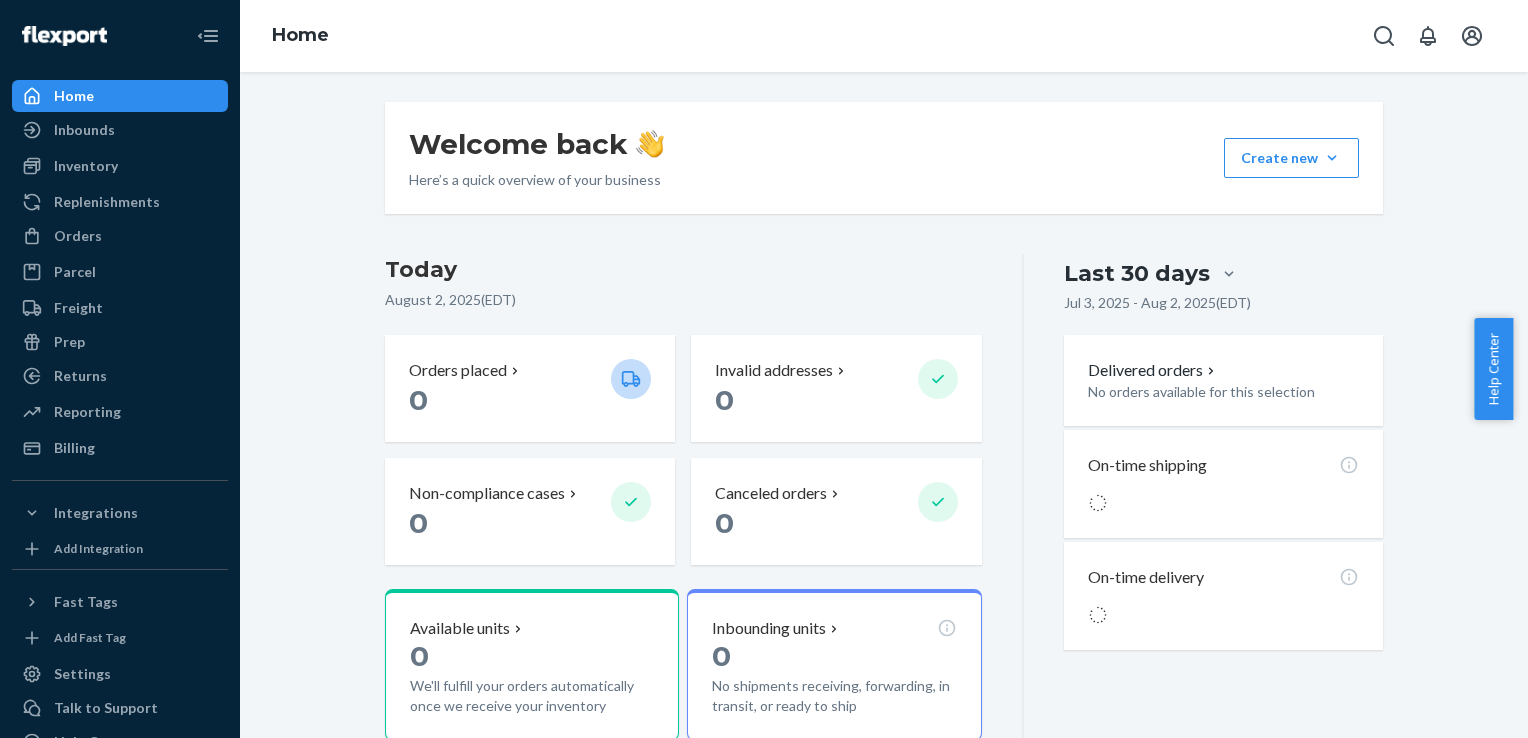 click on "Today" at bounding box center (683, 270) 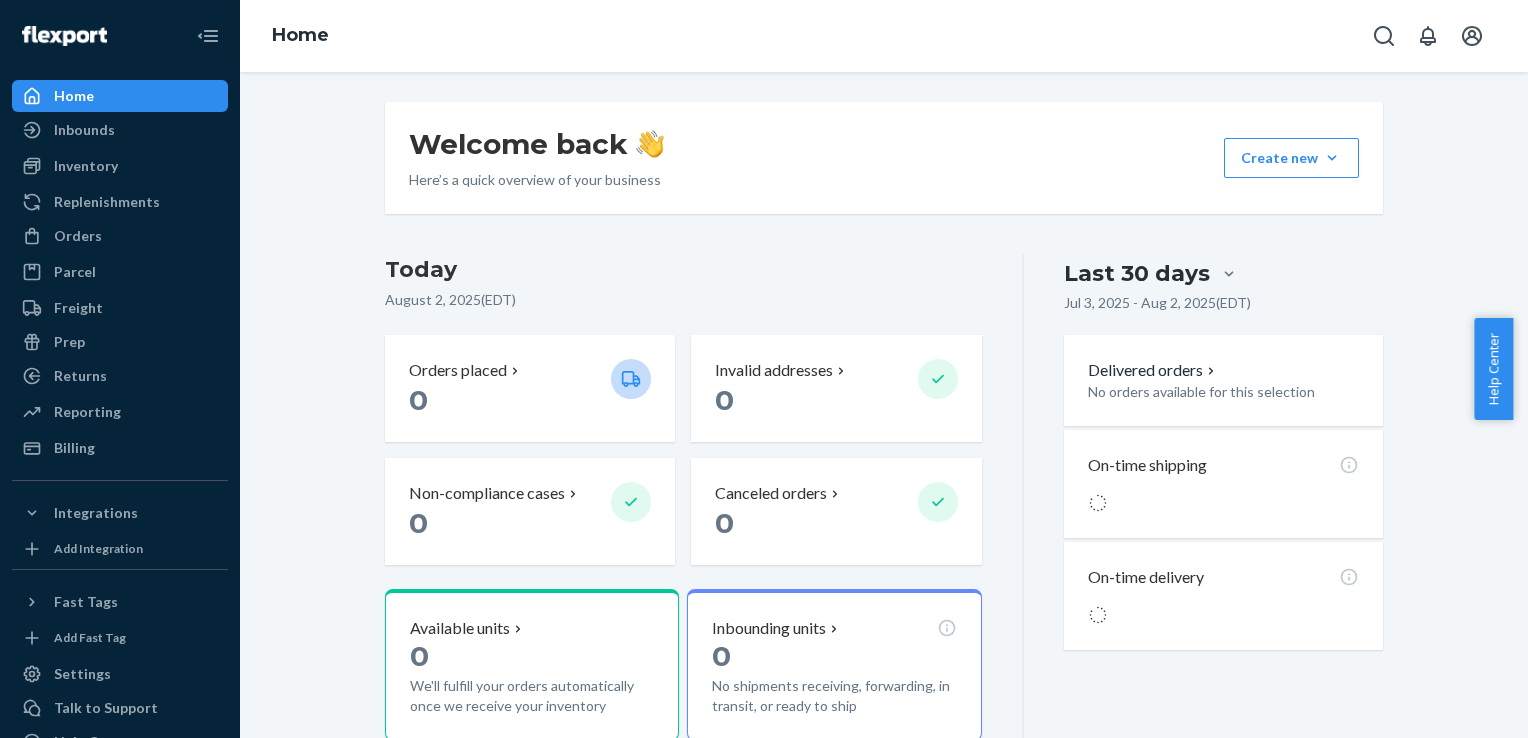 click on "Today" at bounding box center (683, 270) 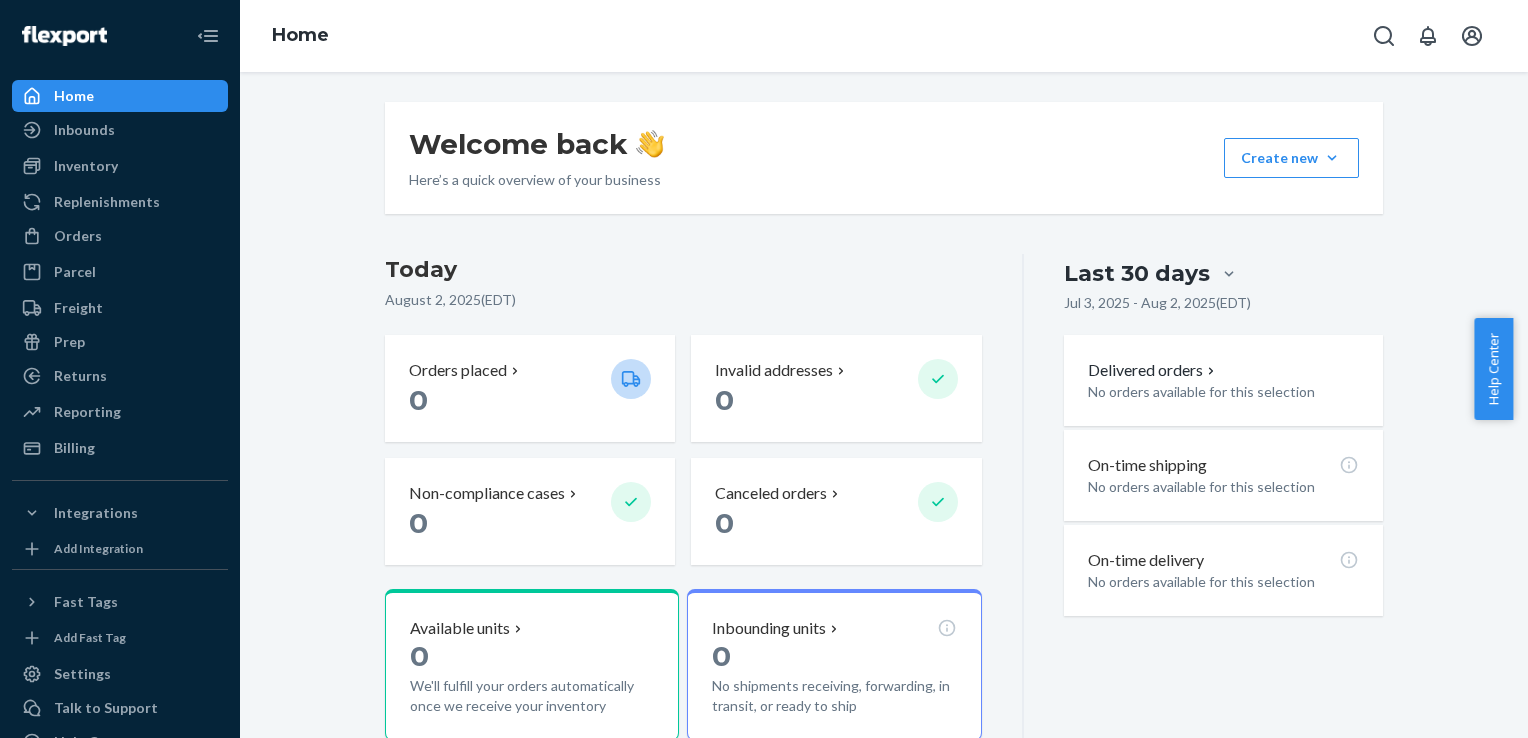 click on "Today" at bounding box center [683, 270] 